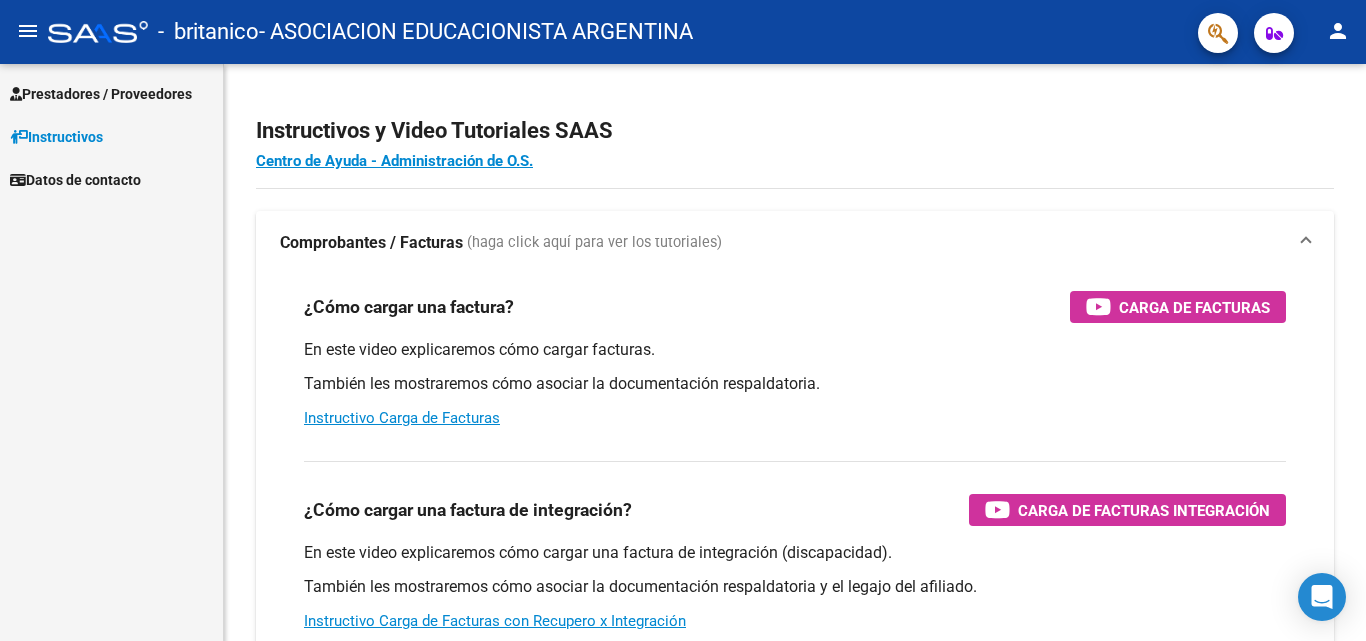 scroll, scrollTop: 0, scrollLeft: 0, axis: both 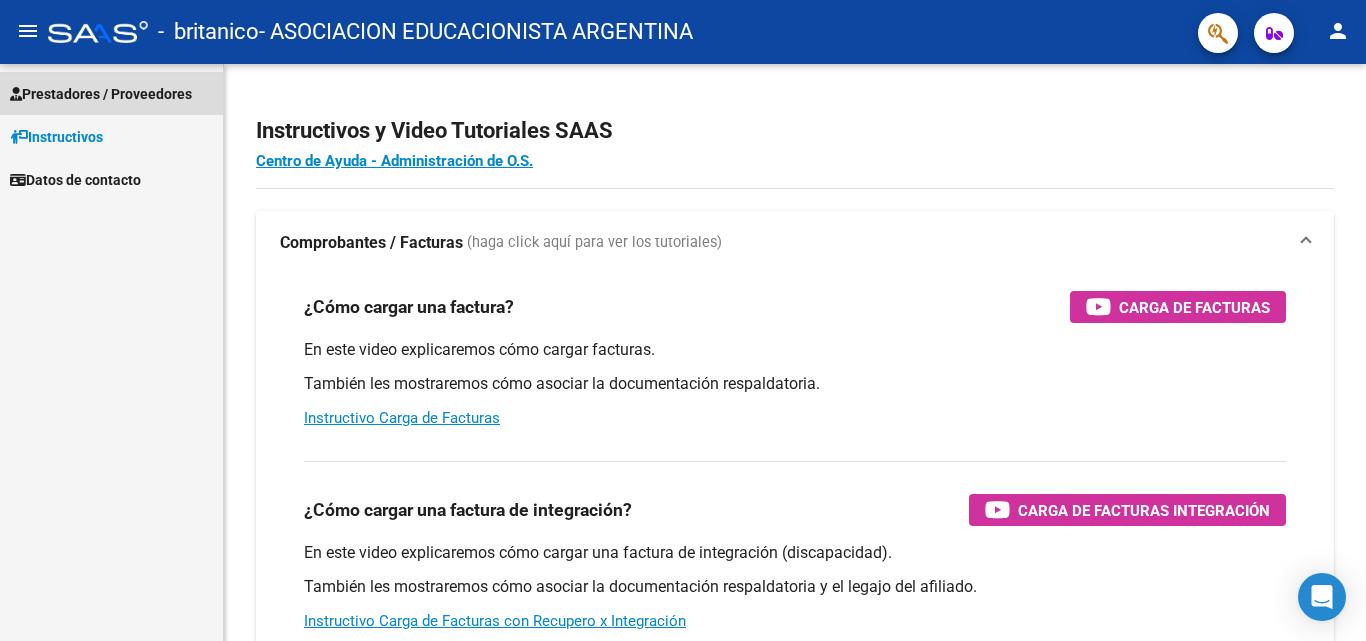 click on "Prestadores / Proveedores" at bounding box center [101, 94] 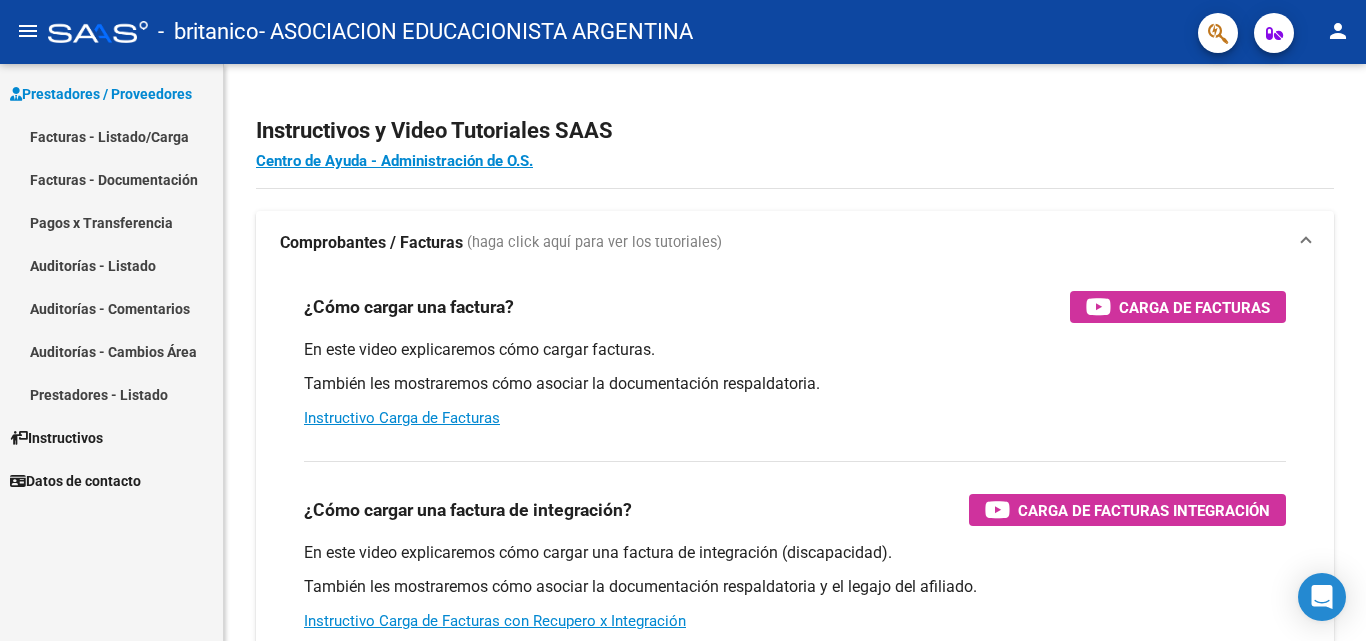 click on "Facturas - Listado/Carga" at bounding box center (111, 136) 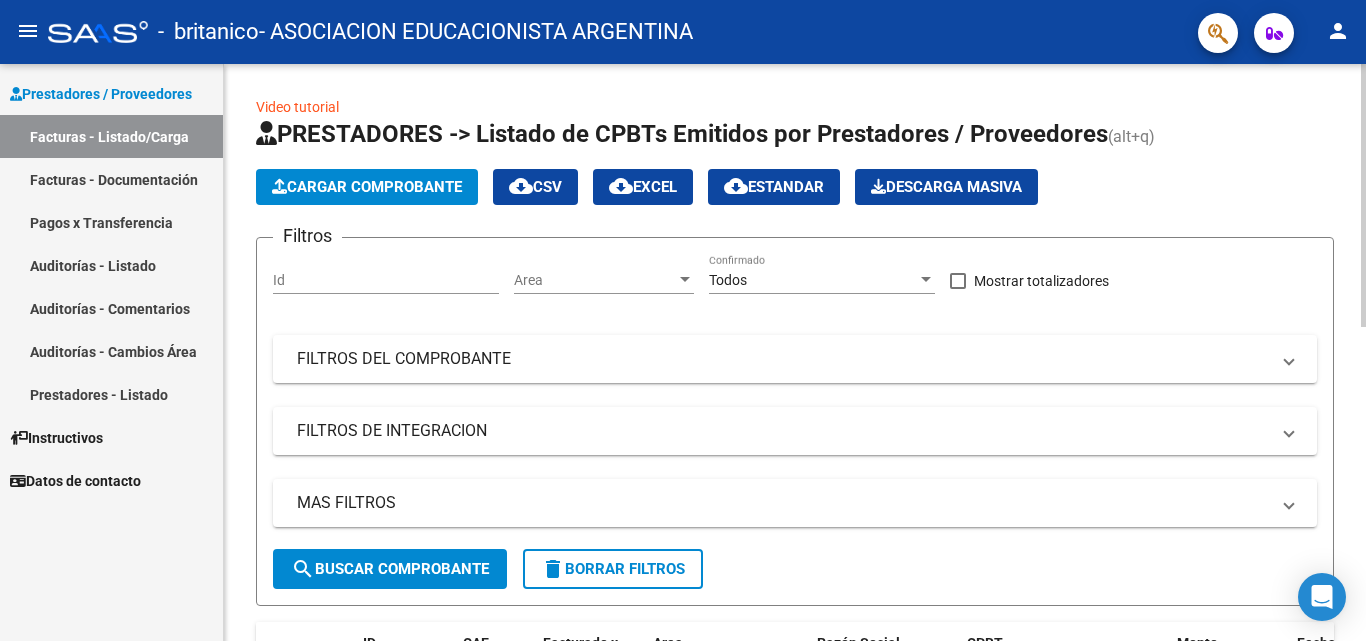 click on "Cargar Comprobante" 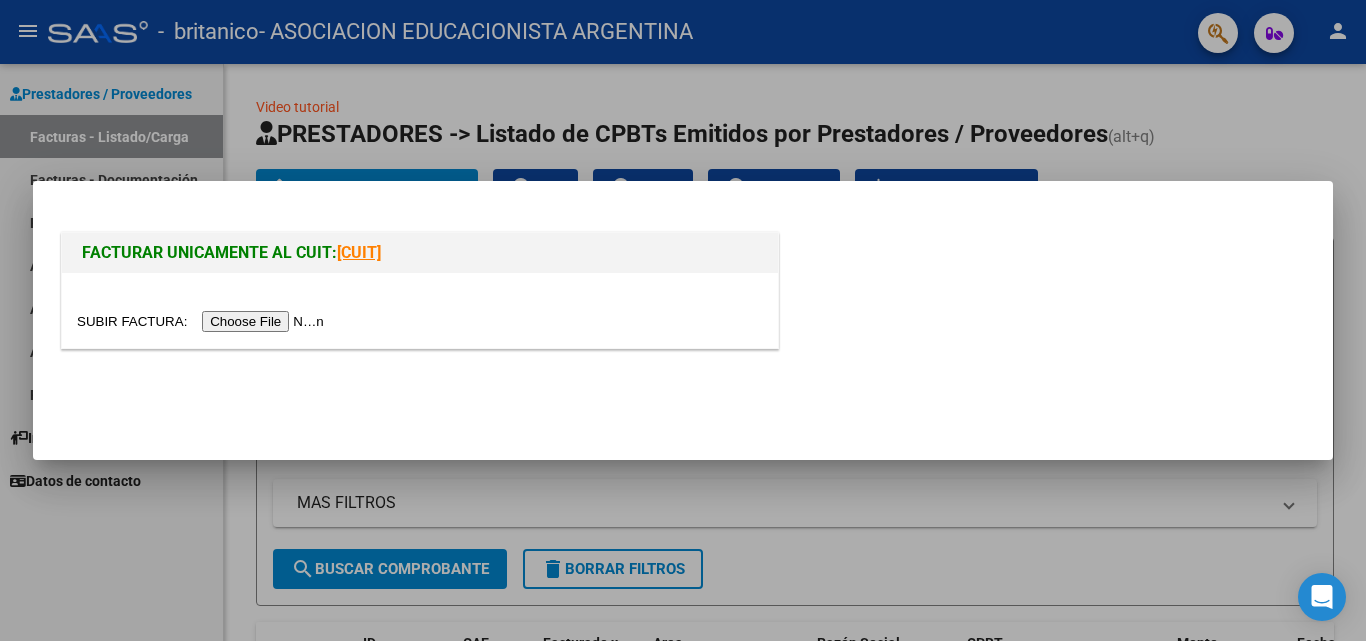 click at bounding box center [203, 321] 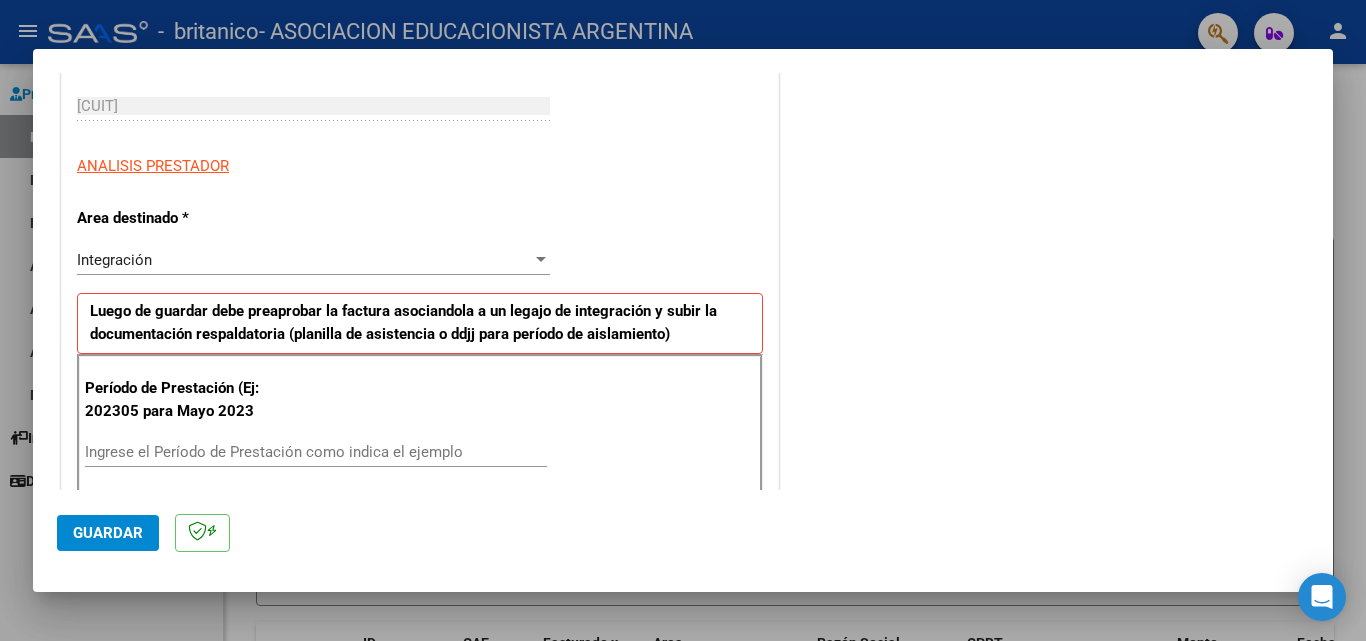 scroll, scrollTop: 400, scrollLeft: 0, axis: vertical 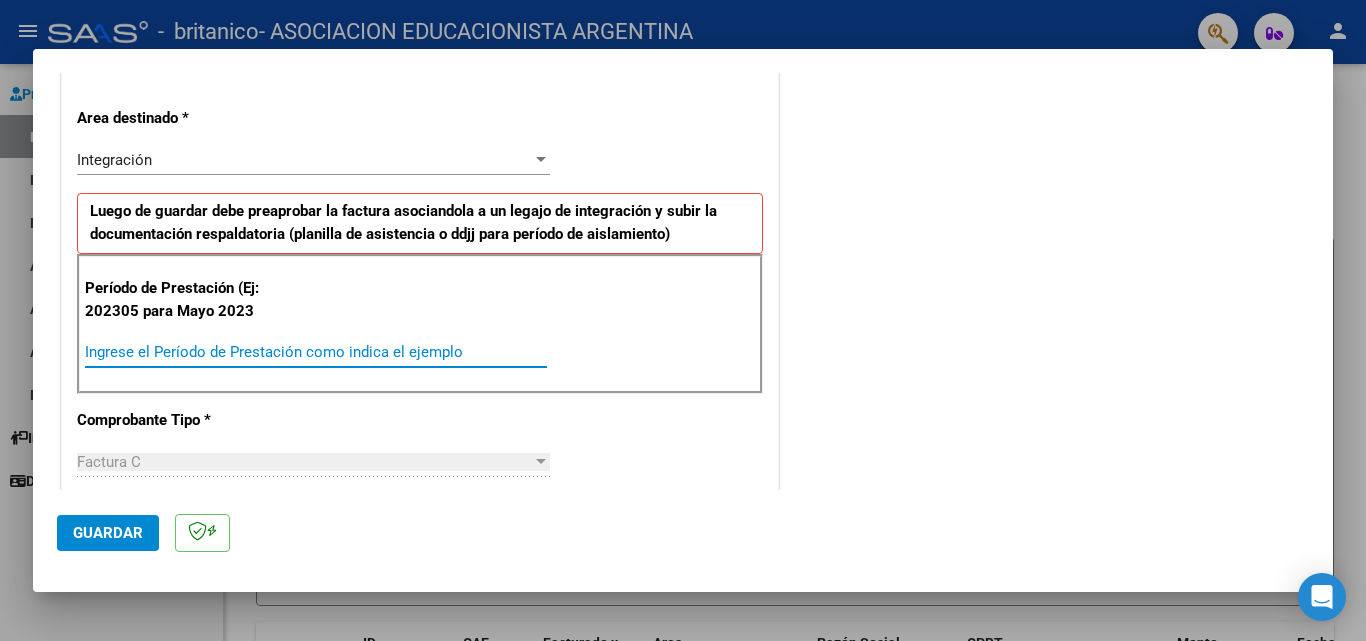 click on "Ingrese el Período de Prestación como indica el ejemplo" at bounding box center [316, 352] 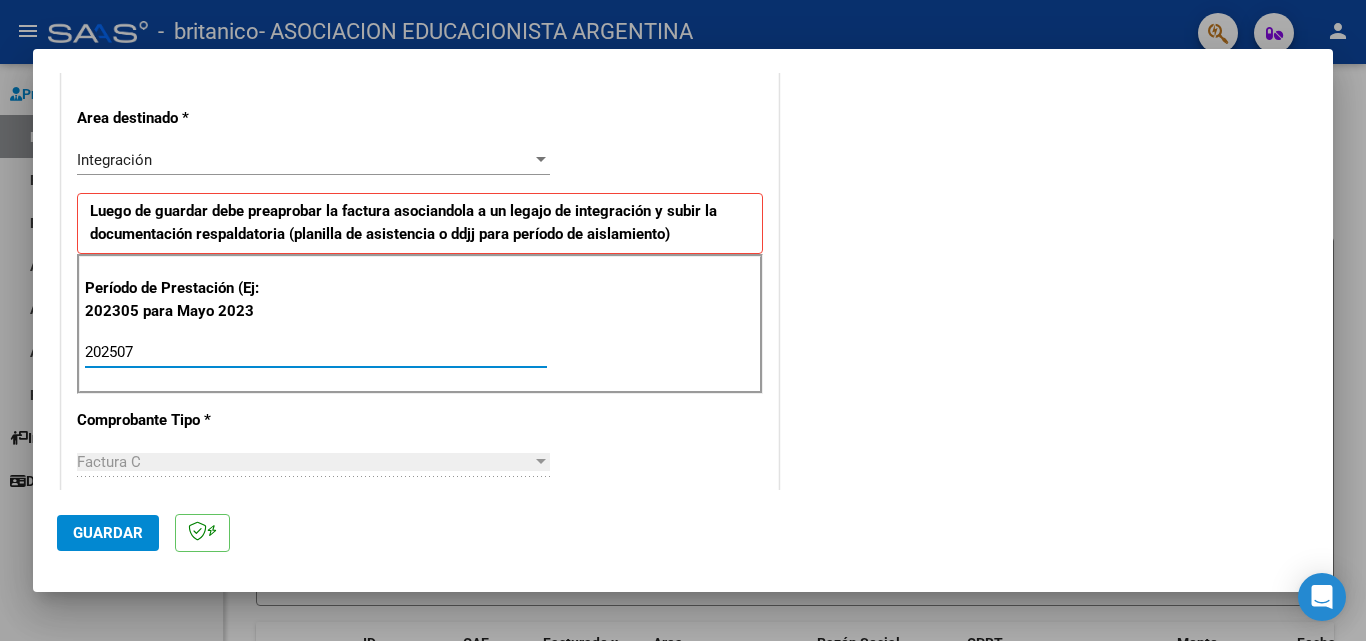 type on "202507" 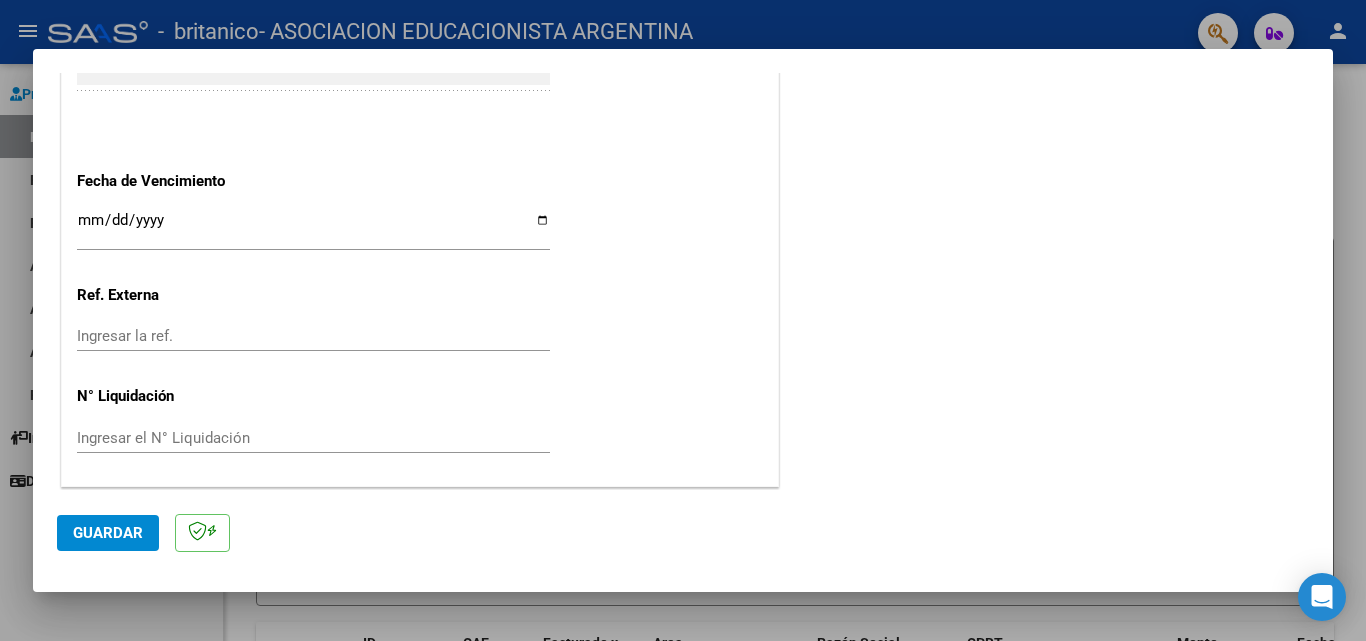 scroll, scrollTop: 1305, scrollLeft: 0, axis: vertical 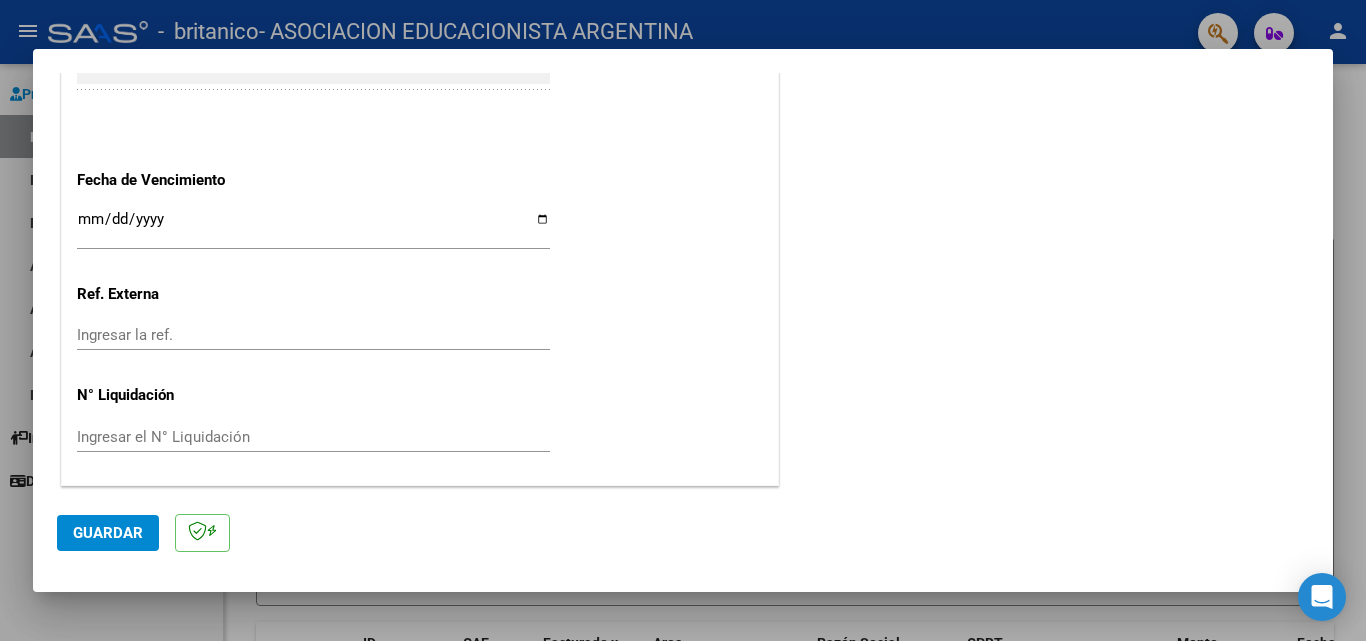 click on "Guardar" 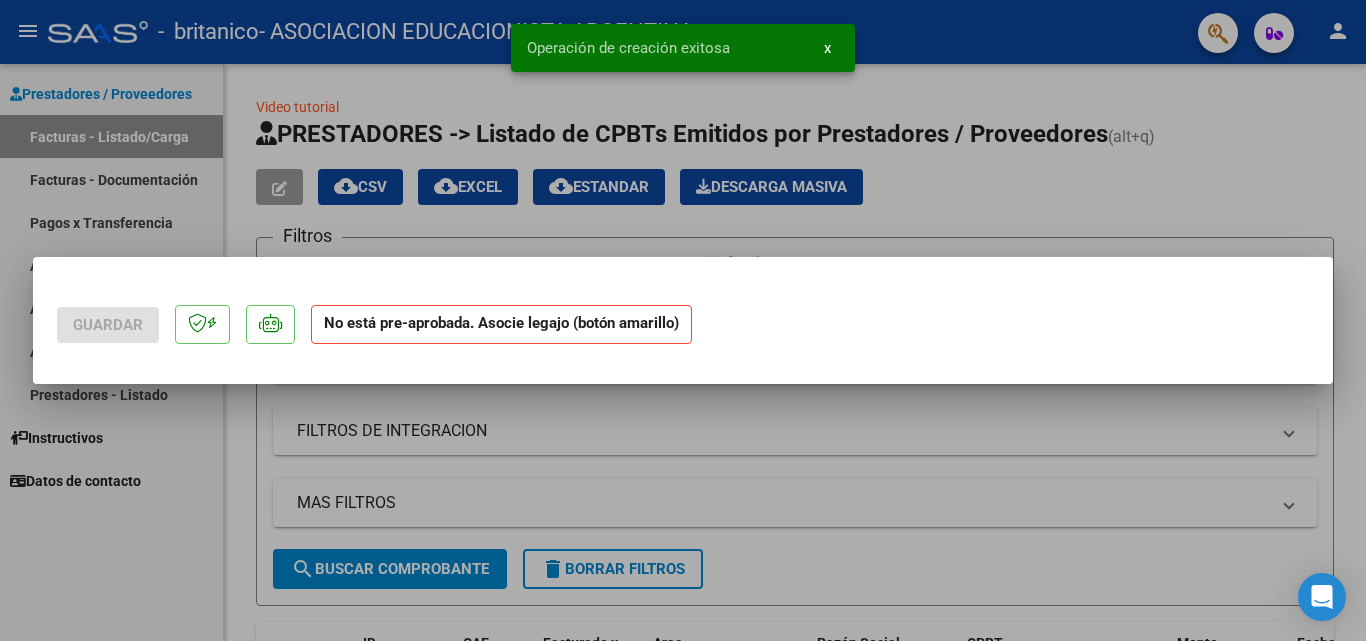 scroll, scrollTop: 0, scrollLeft: 0, axis: both 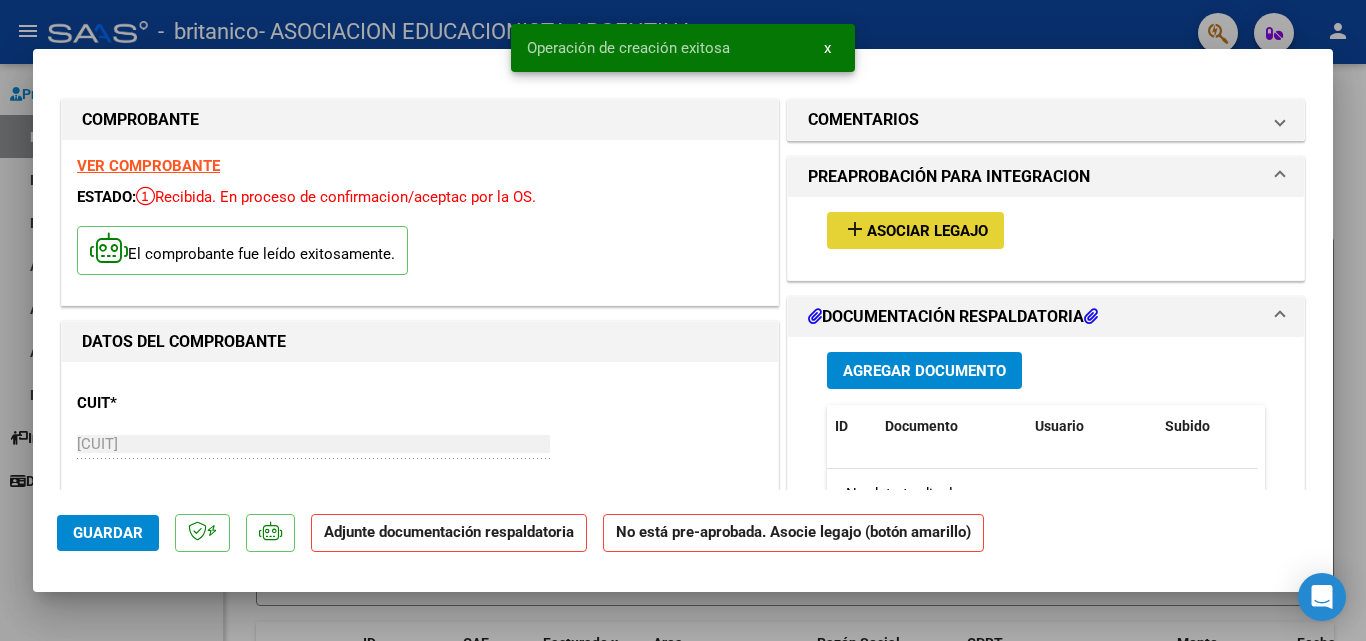 click on "Asociar Legajo" at bounding box center (927, 231) 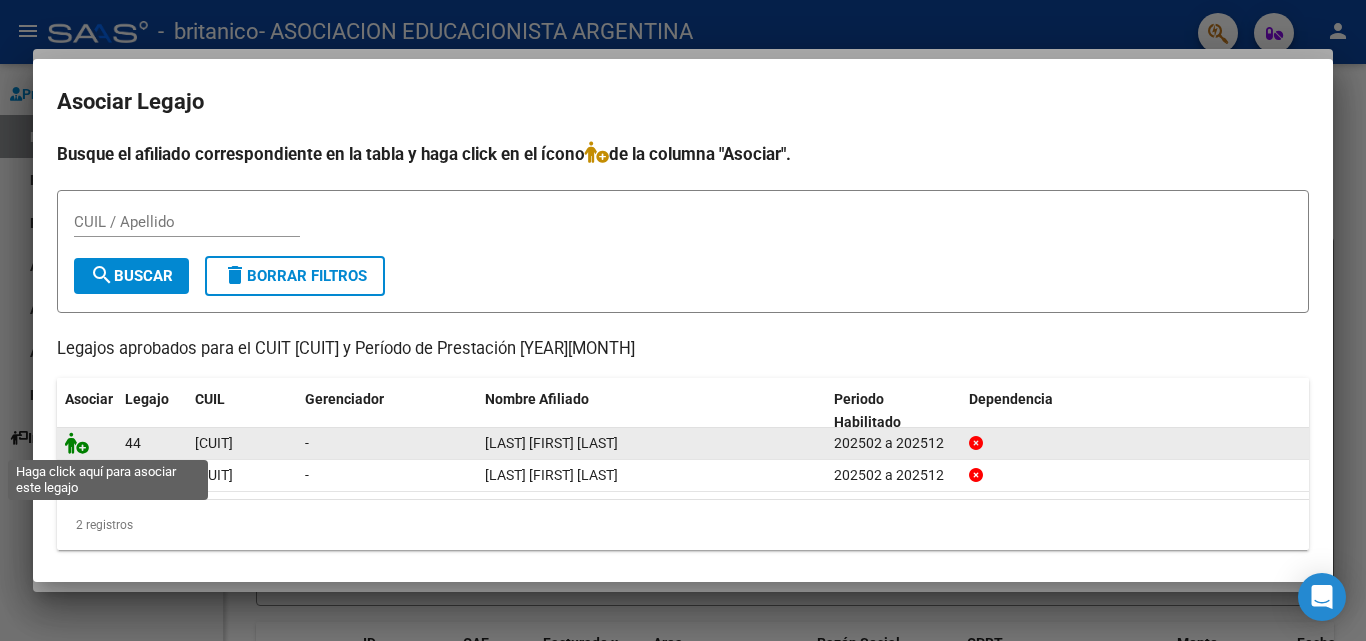 click 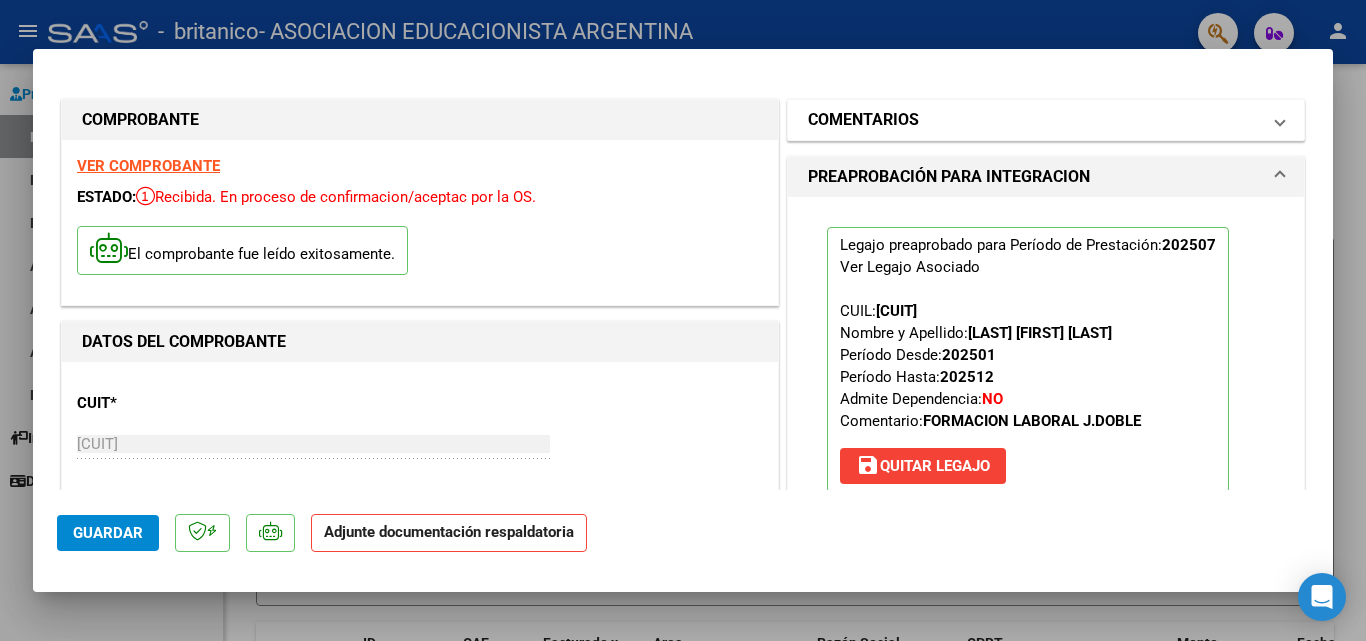 click at bounding box center [1280, 120] 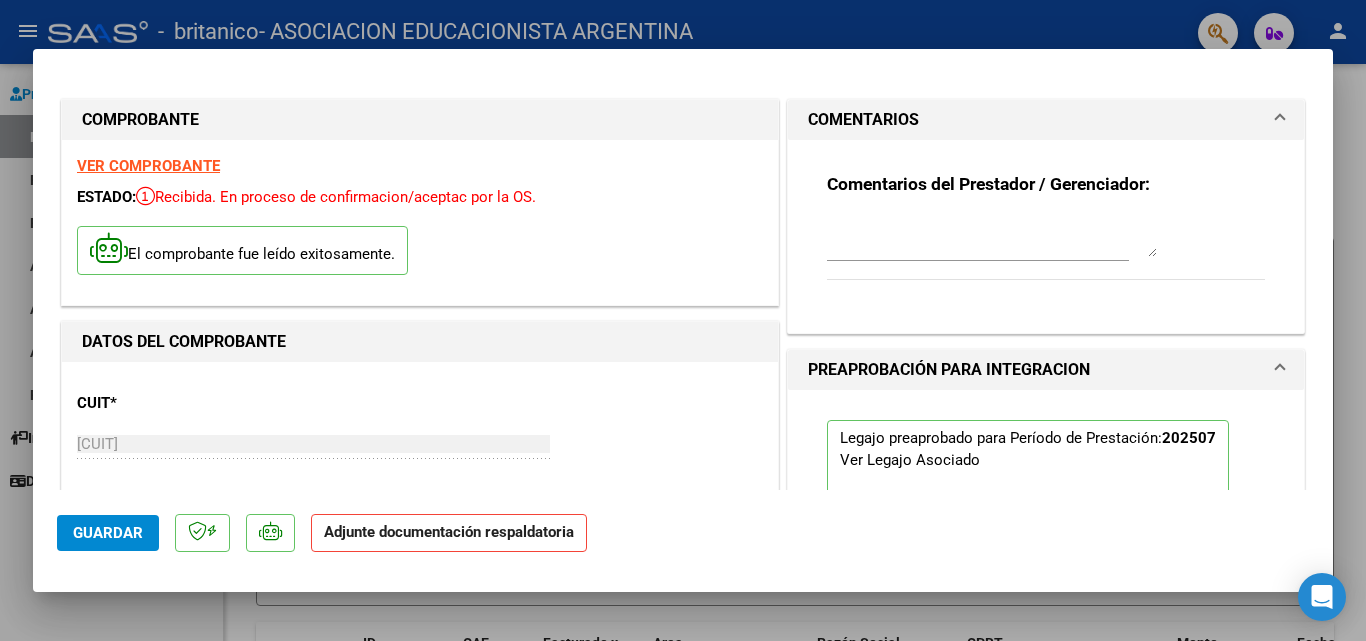 click at bounding box center (1280, 120) 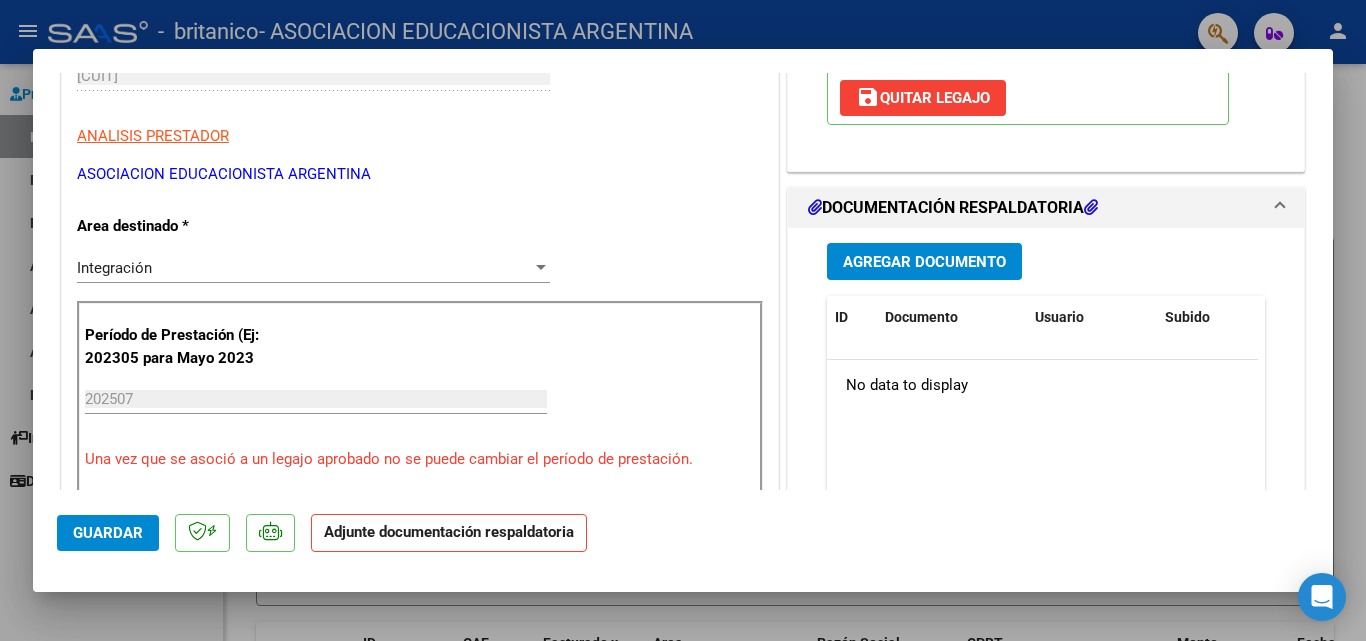 scroll, scrollTop: 400, scrollLeft: 0, axis: vertical 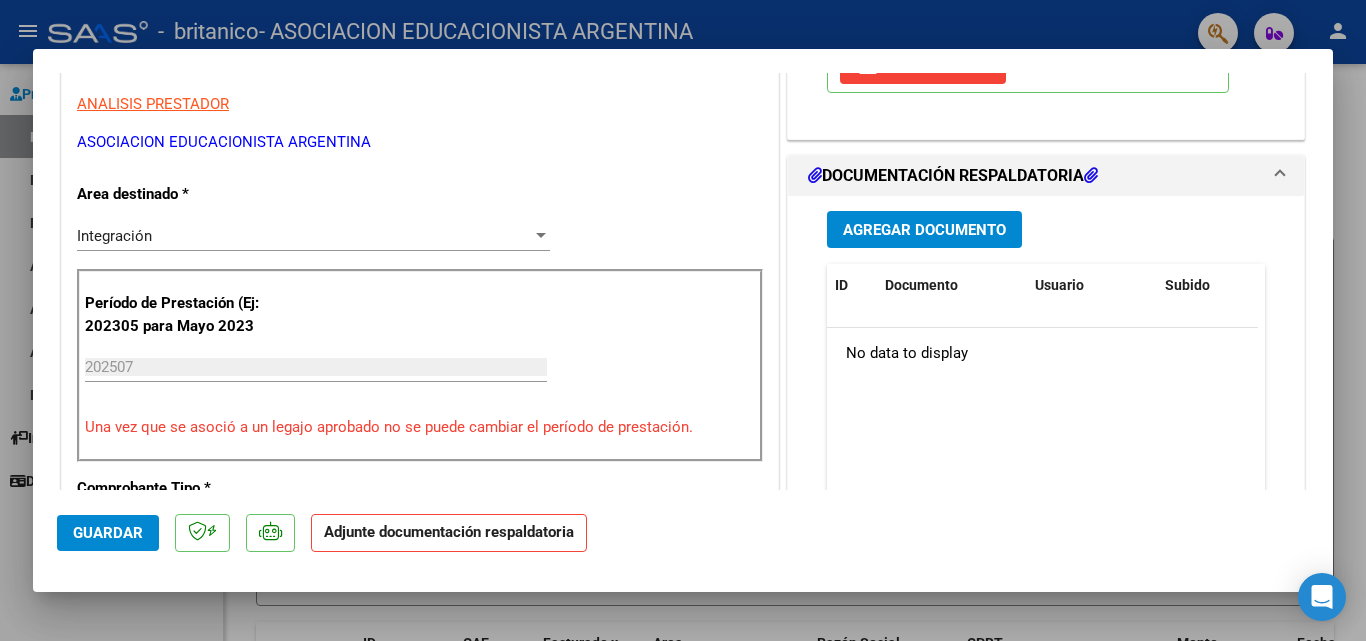 click on "Agregar Documento" at bounding box center (924, 230) 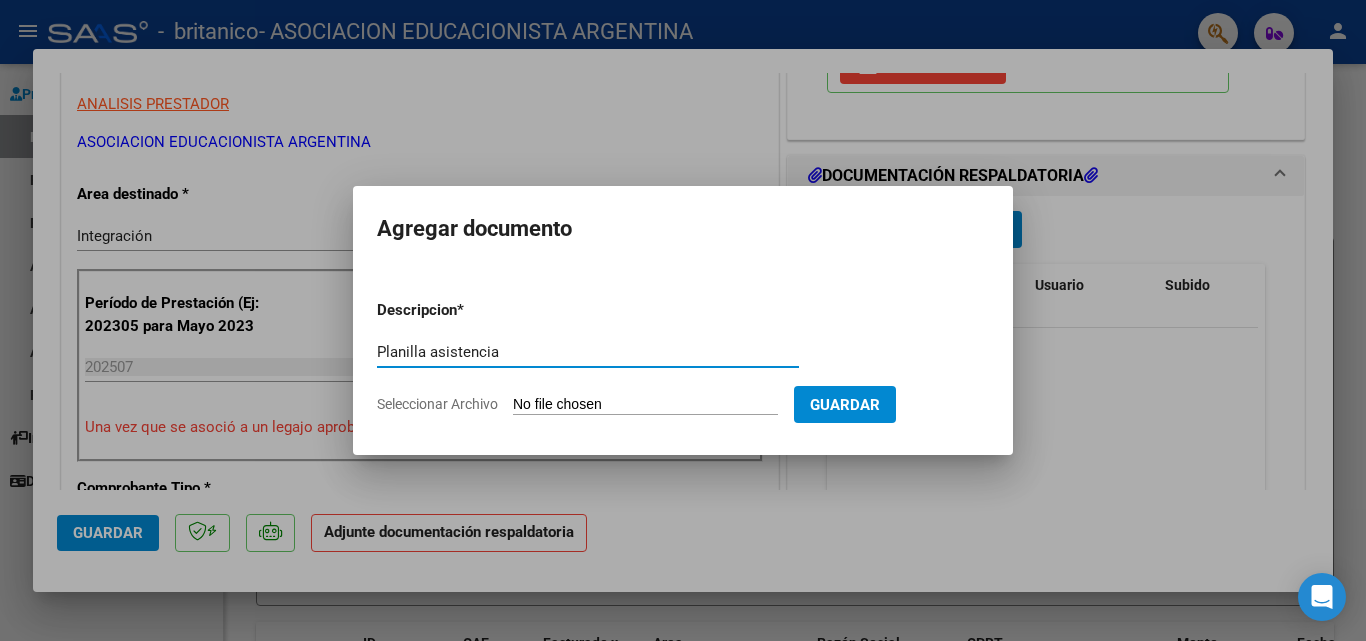 type on "Planilla asistencia" 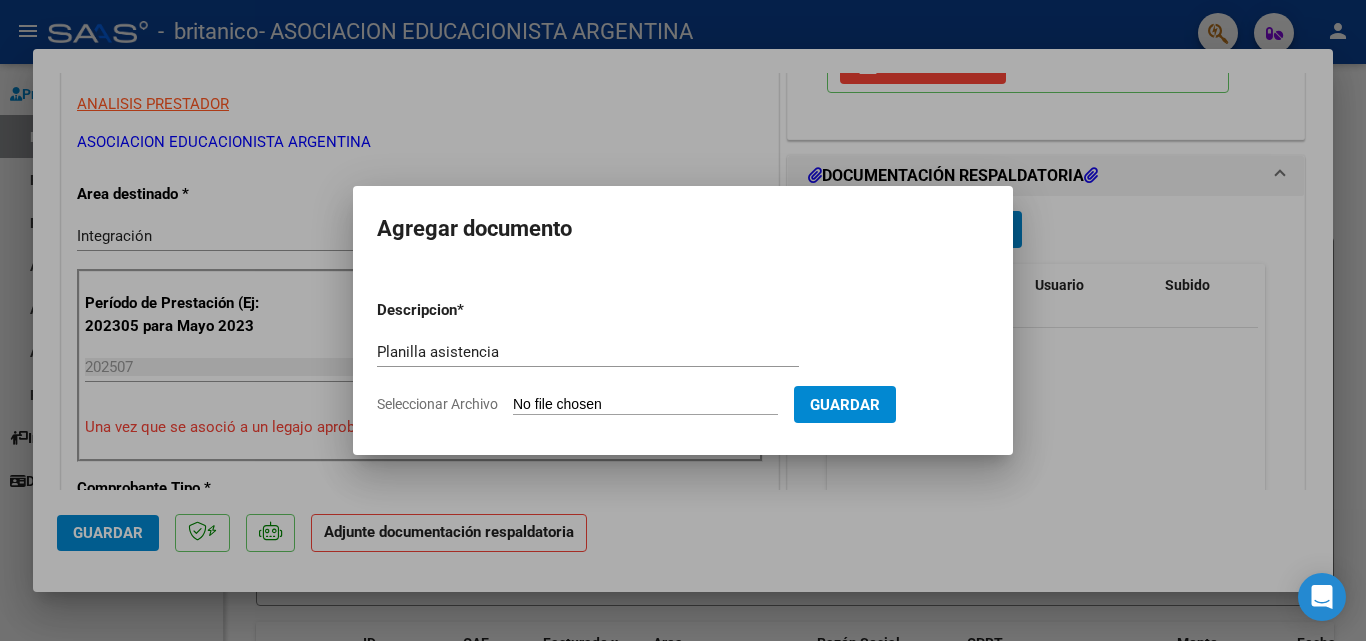 type on "C:\fakepath\ZAGARZAZU, Tiziano Santiago- Planilla de asistencia - FORMACION LABORAL.pdf" 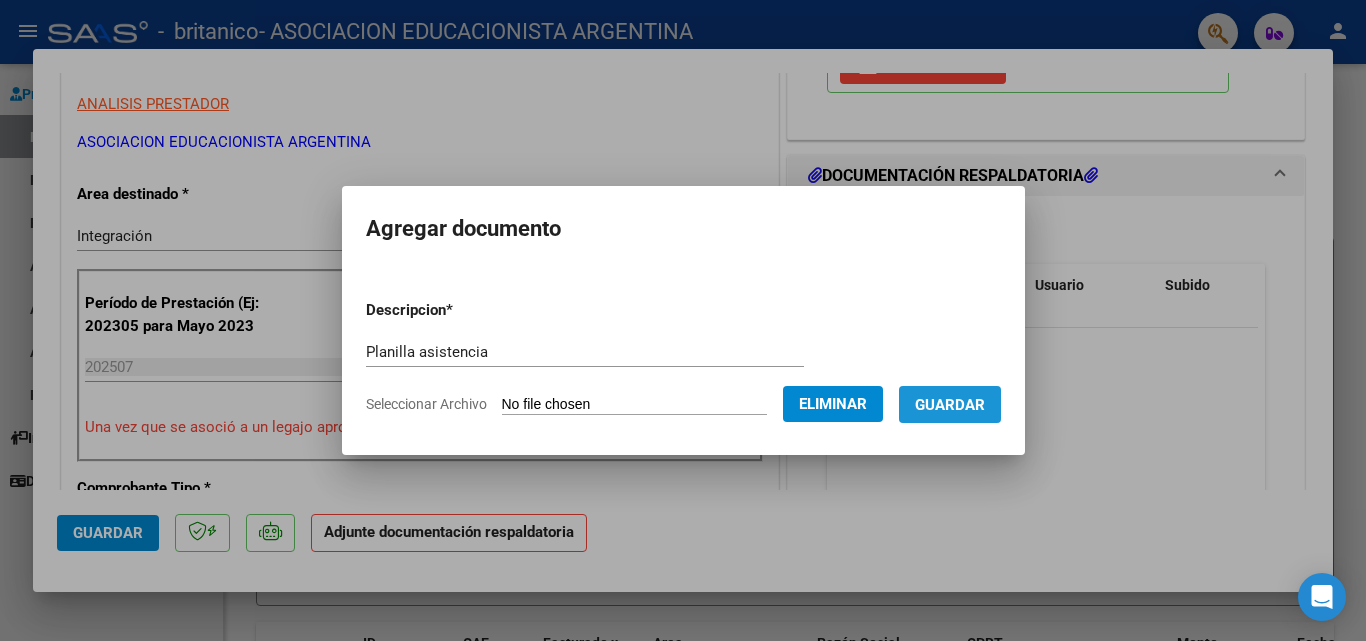 click on "Guardar" at bounding box center [950, 405] 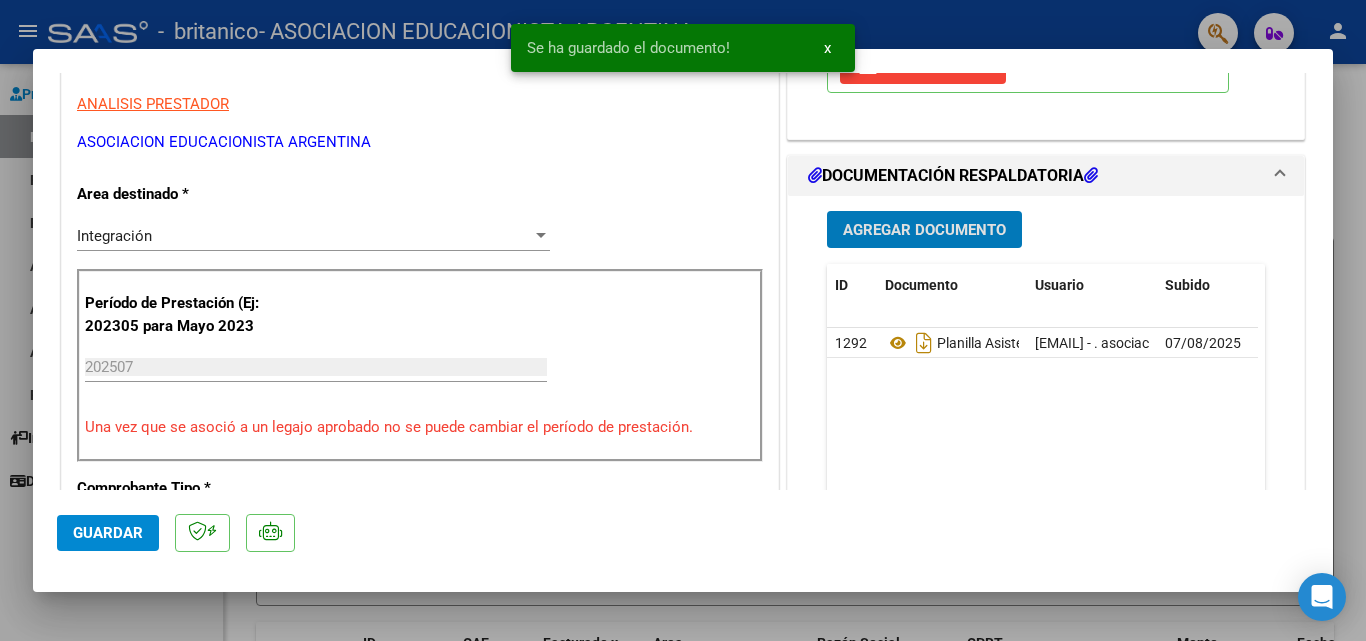 type 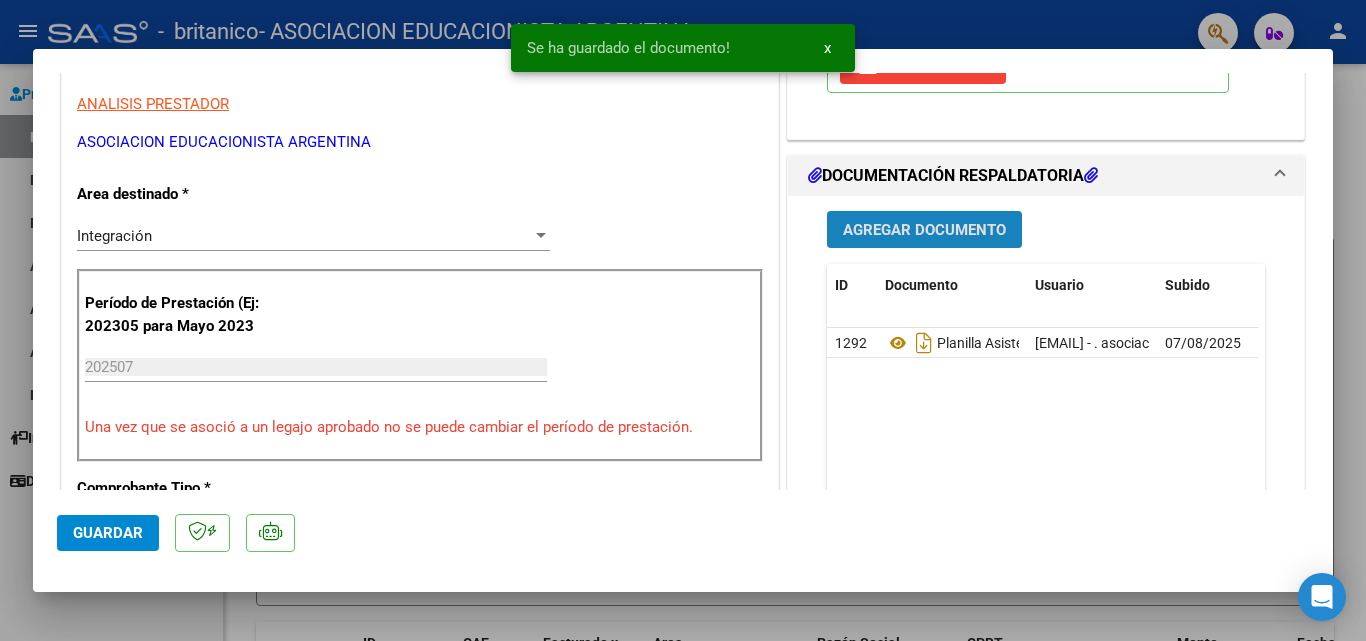click on "Agregar Documento" at bounding box center [924, 230] 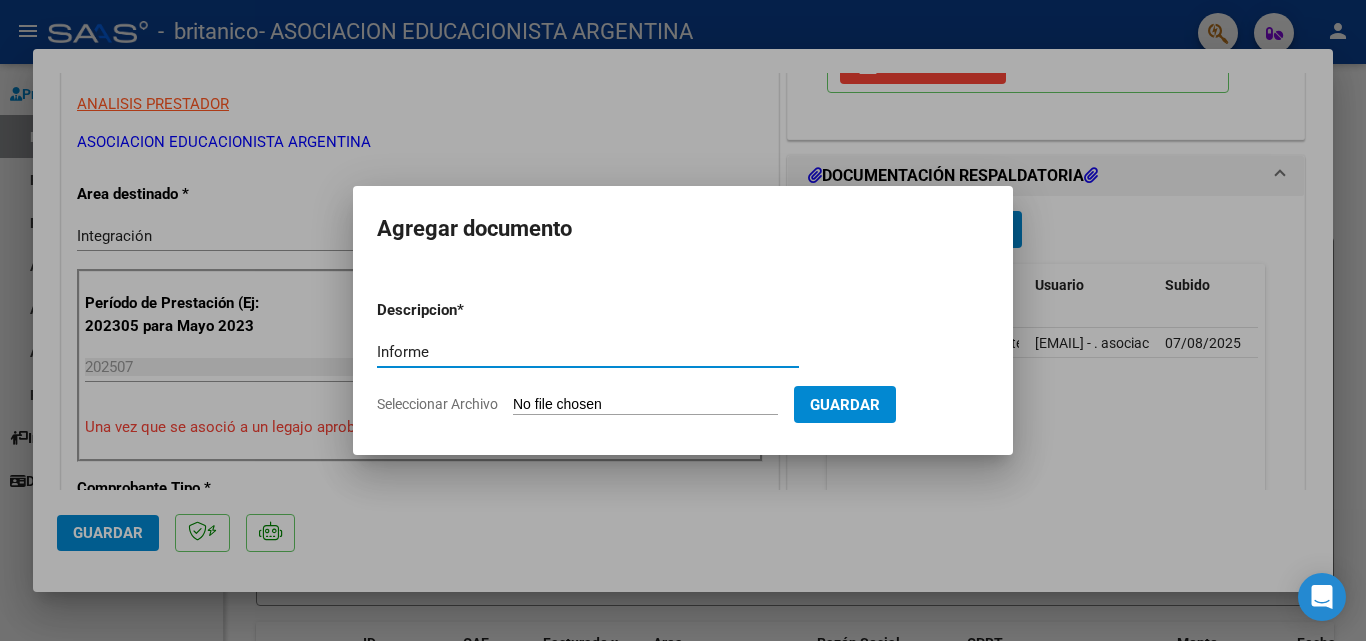 type on "Informe" 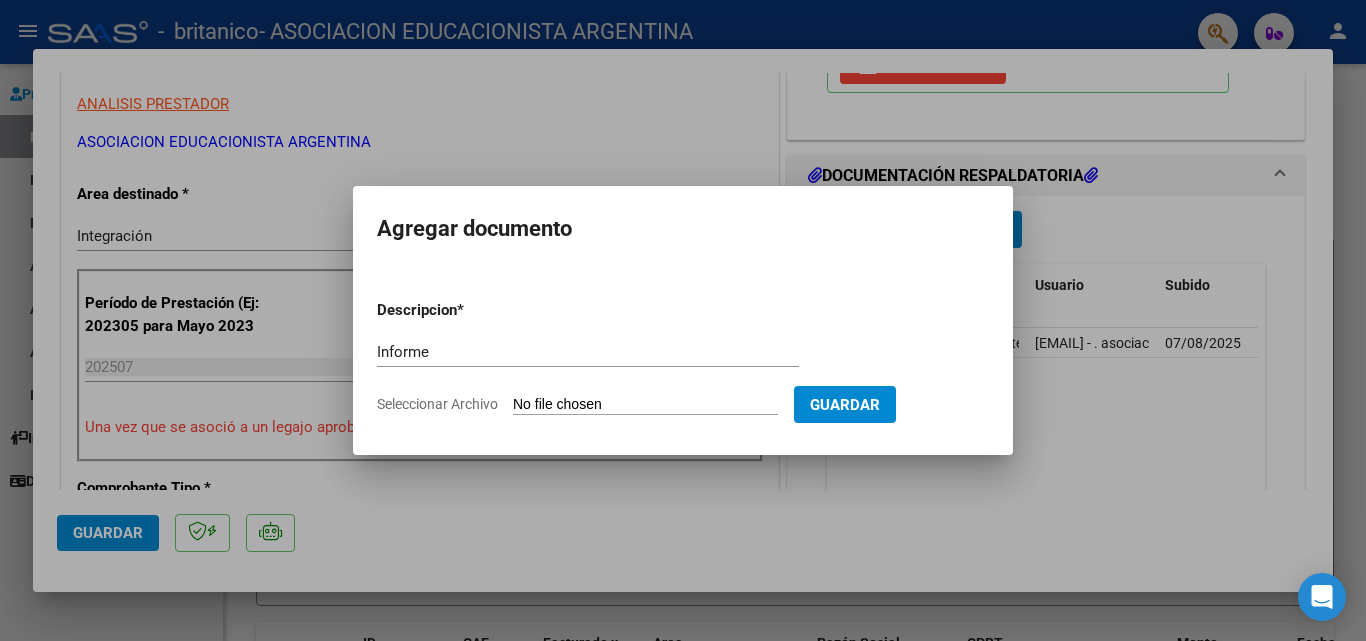 type on "C:\fakepath\Informe Julio Formacion Laboral.pdf" 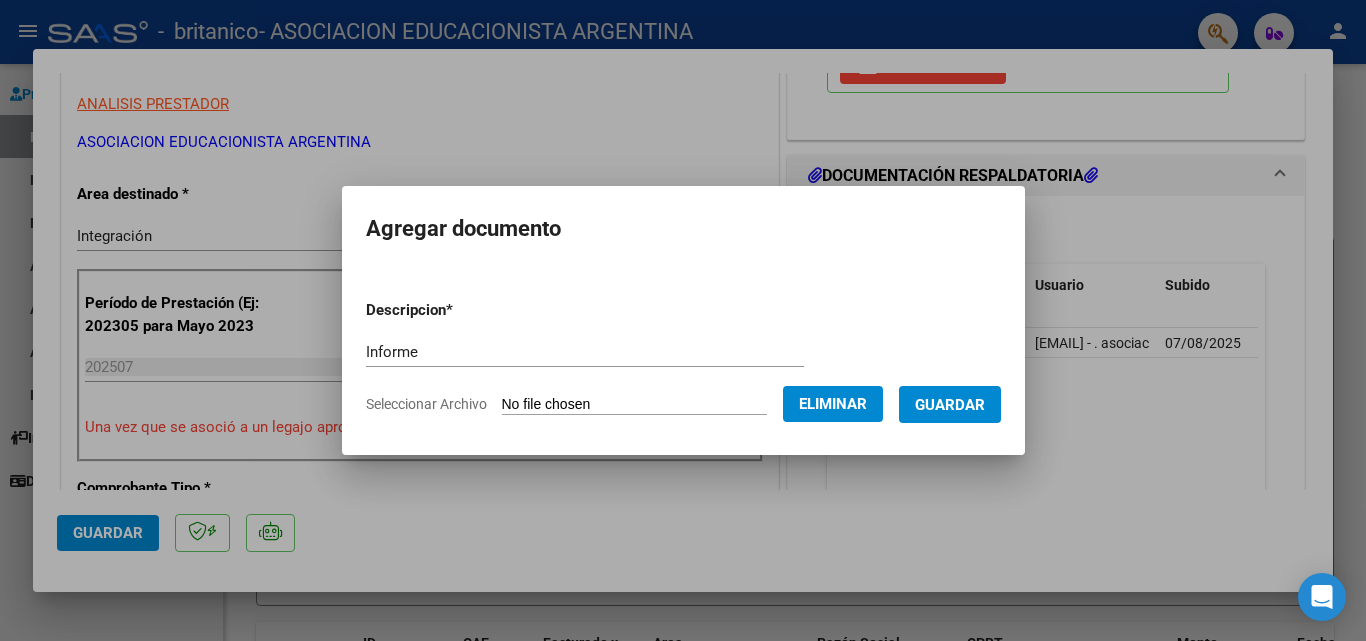 click on "Guardar" at bounding box center (950, 405) 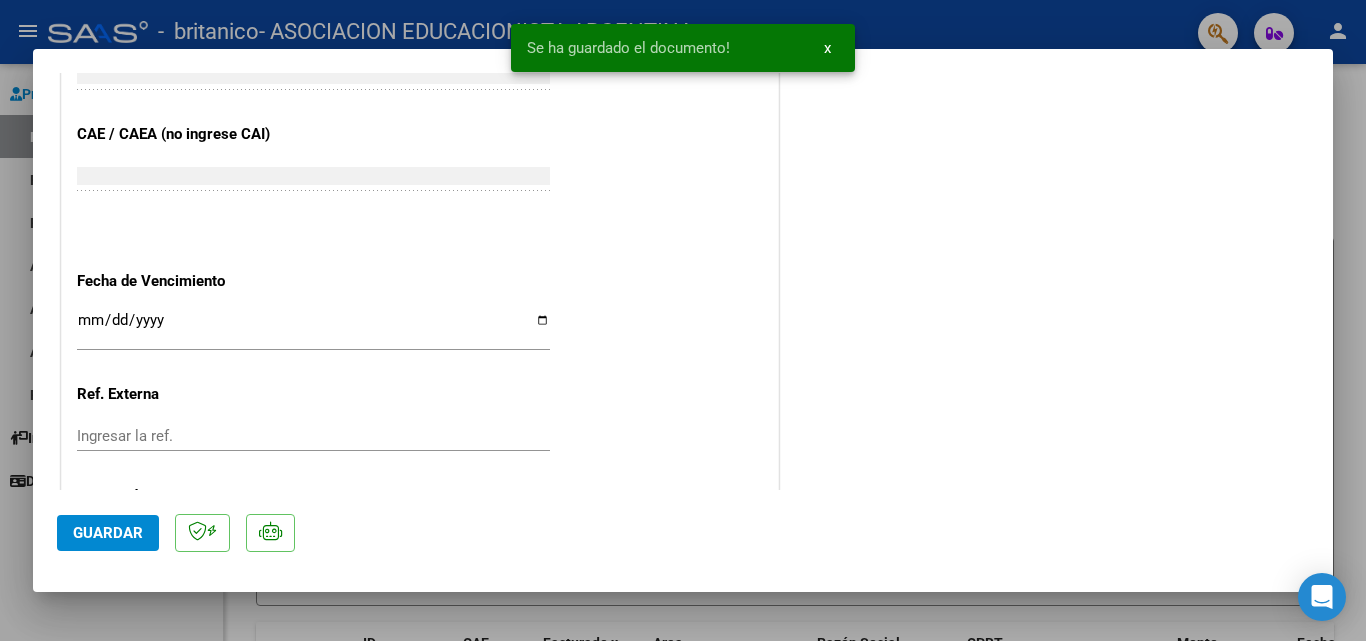 scroll, scrollTop: 1373, scrollLeft: 0, axis: vertical 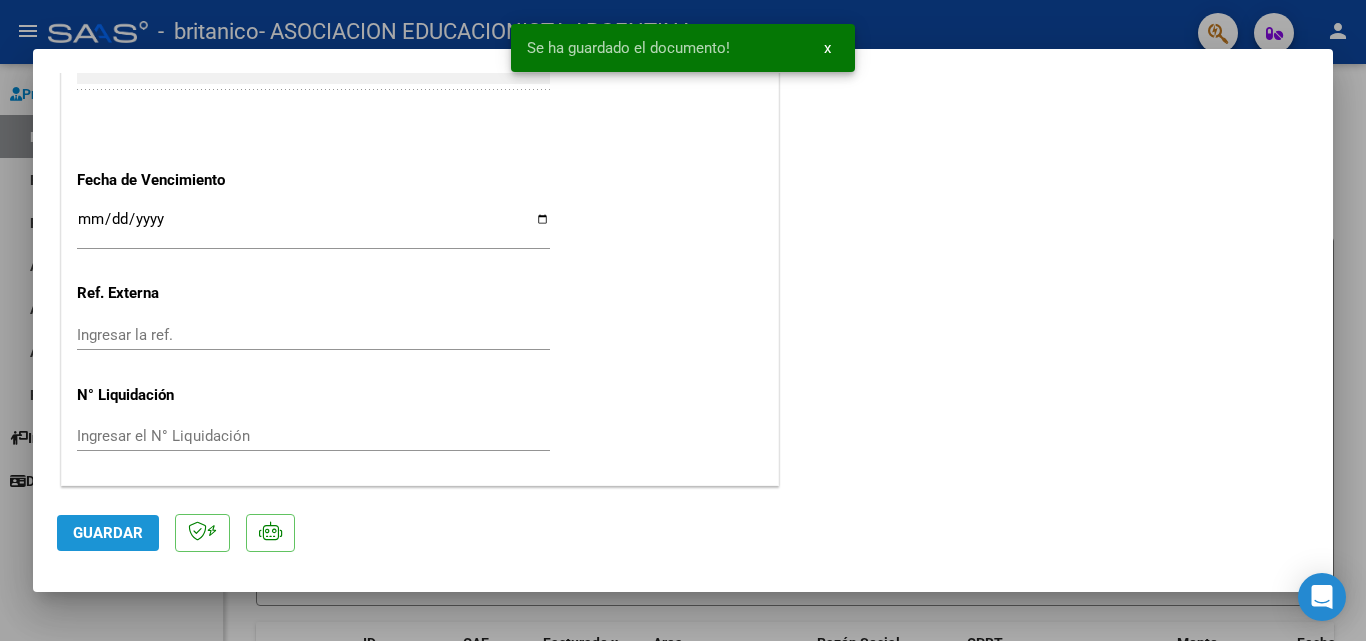 click on "Guardar" 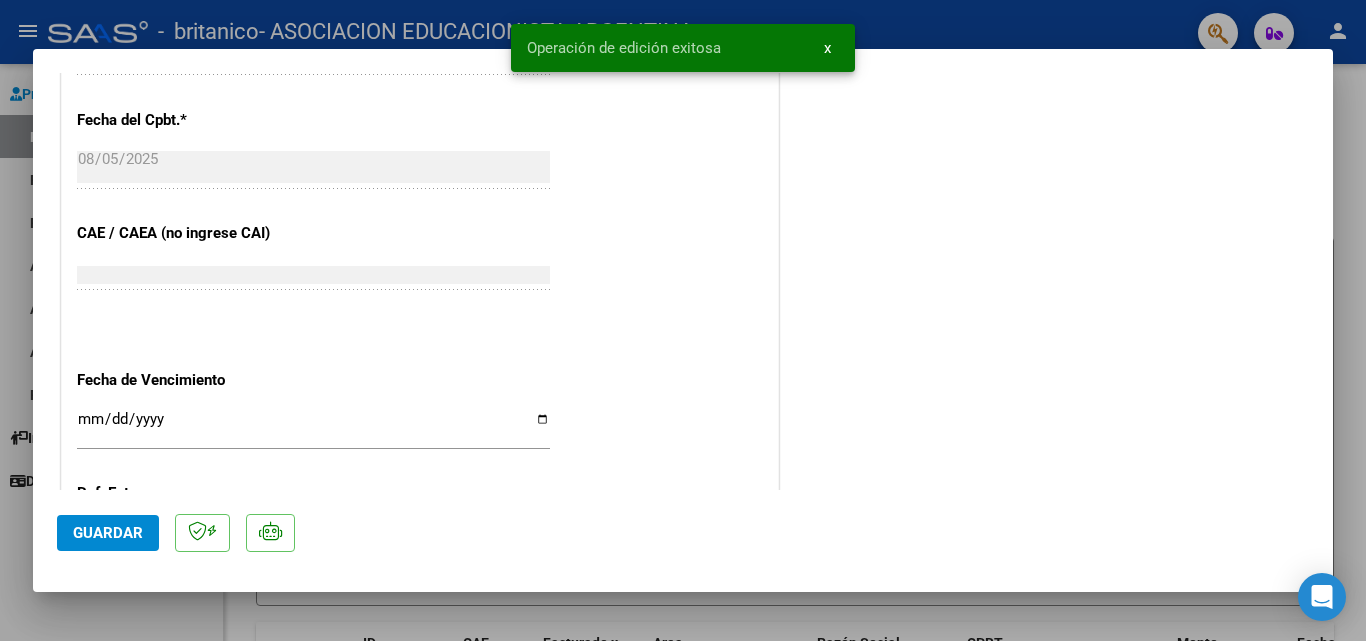 type 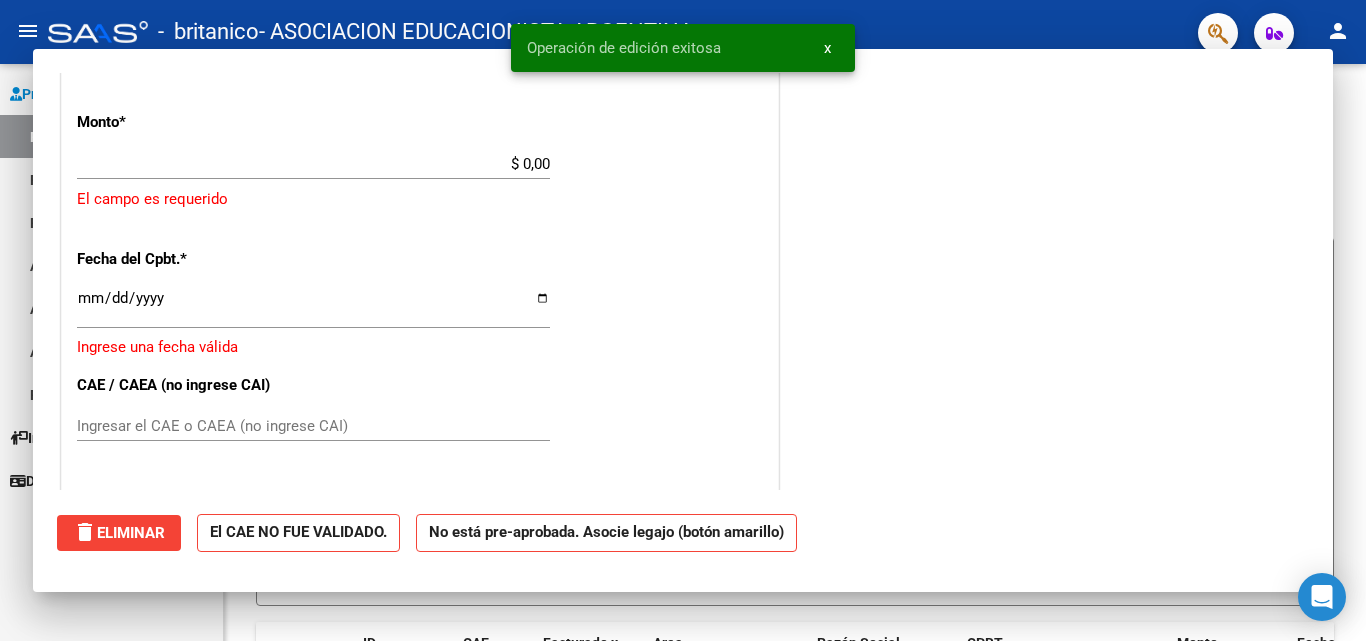 scroll, scrollTop: 1112, scrollLeft: 0, axis: vertical 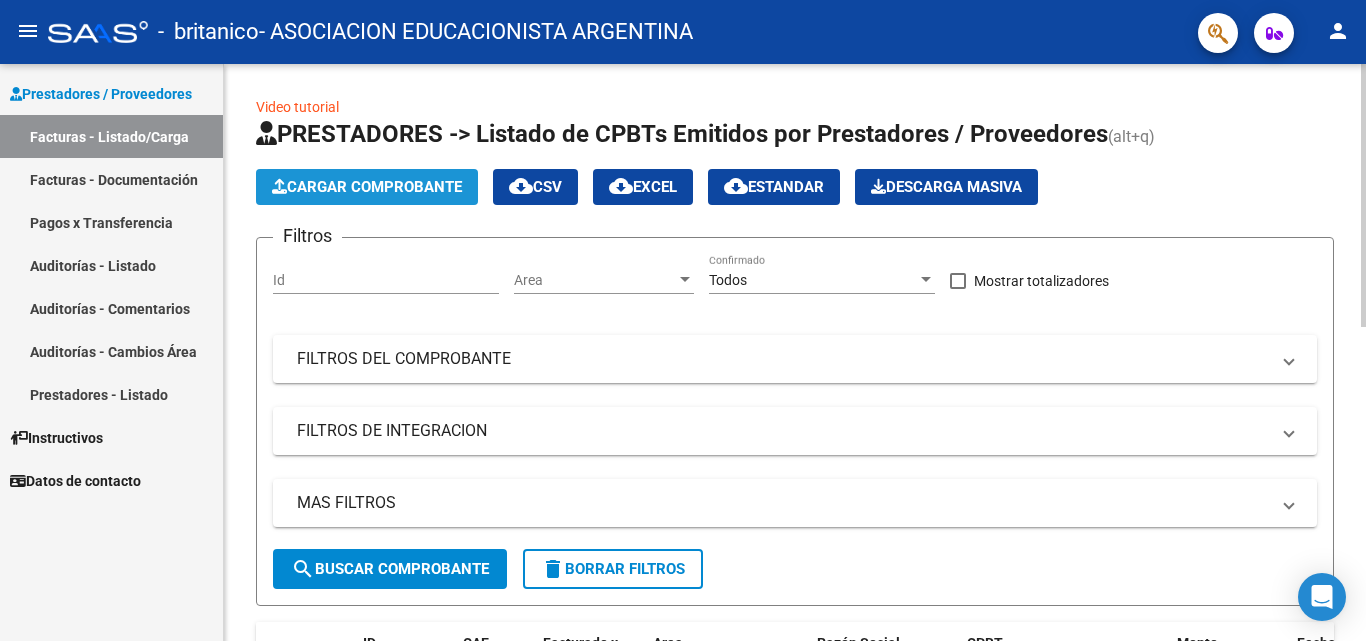 click on "Cargar Comprobante" 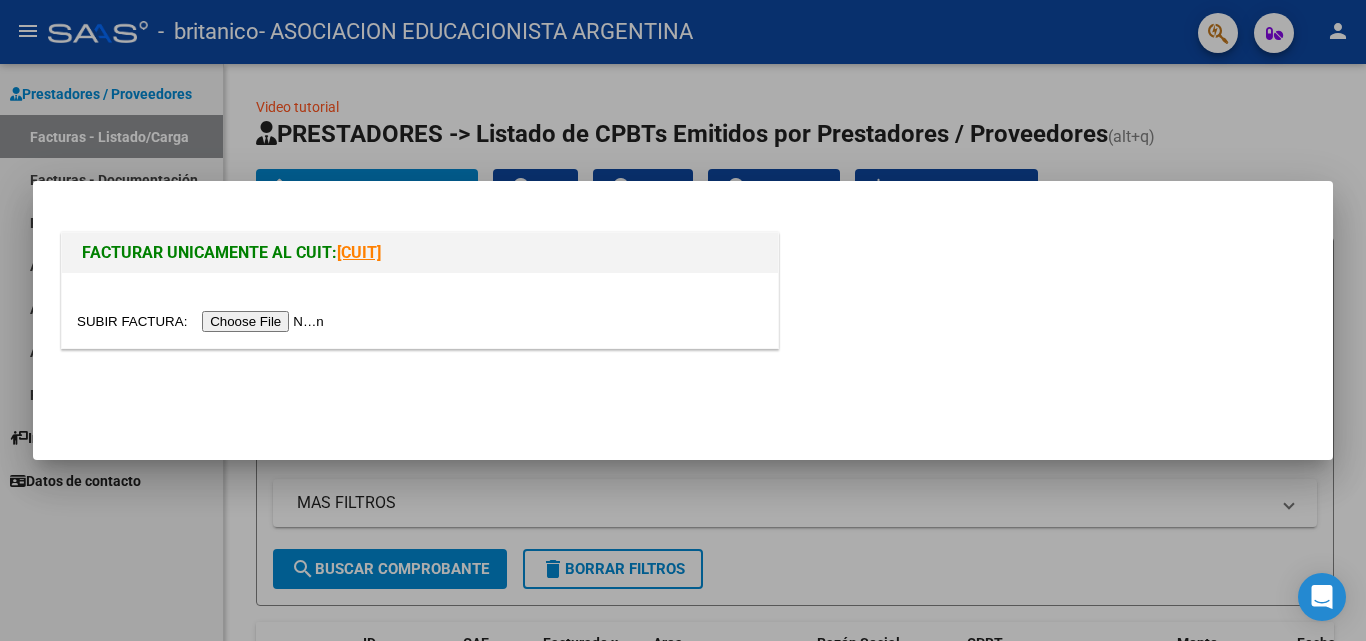 click at bounding box center (203, 321) 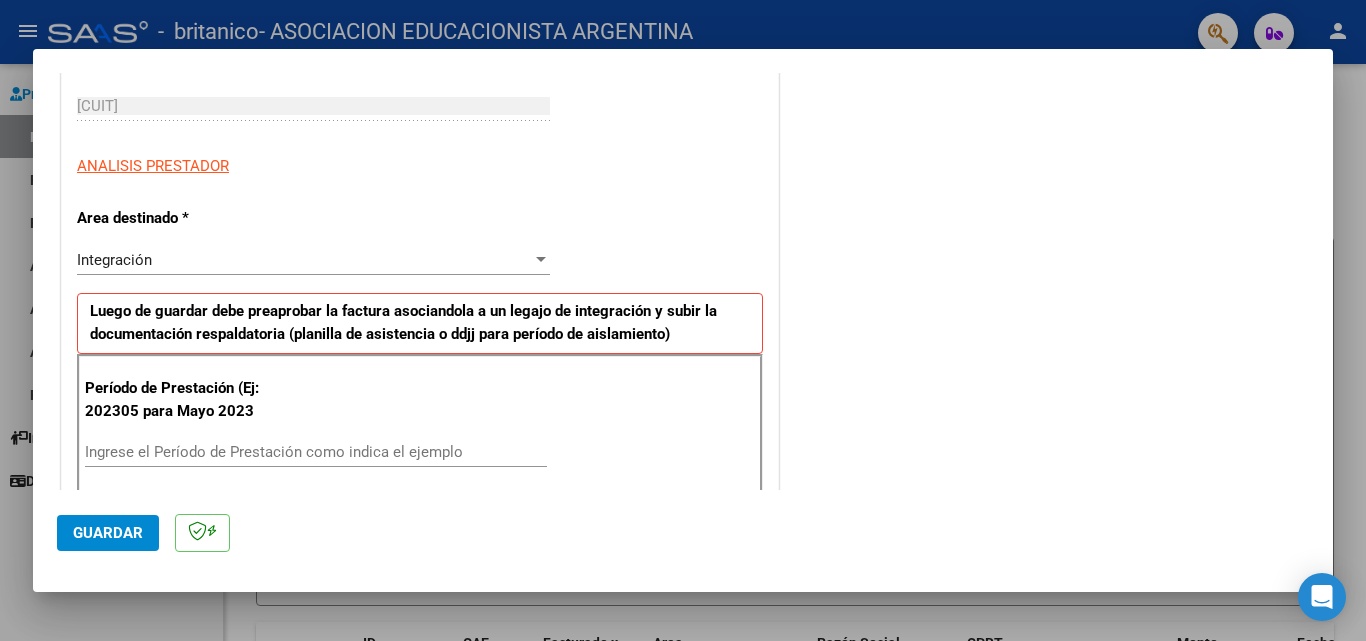 scroll, scrollTop: 400, scrollLeft: 0, axis: vertical 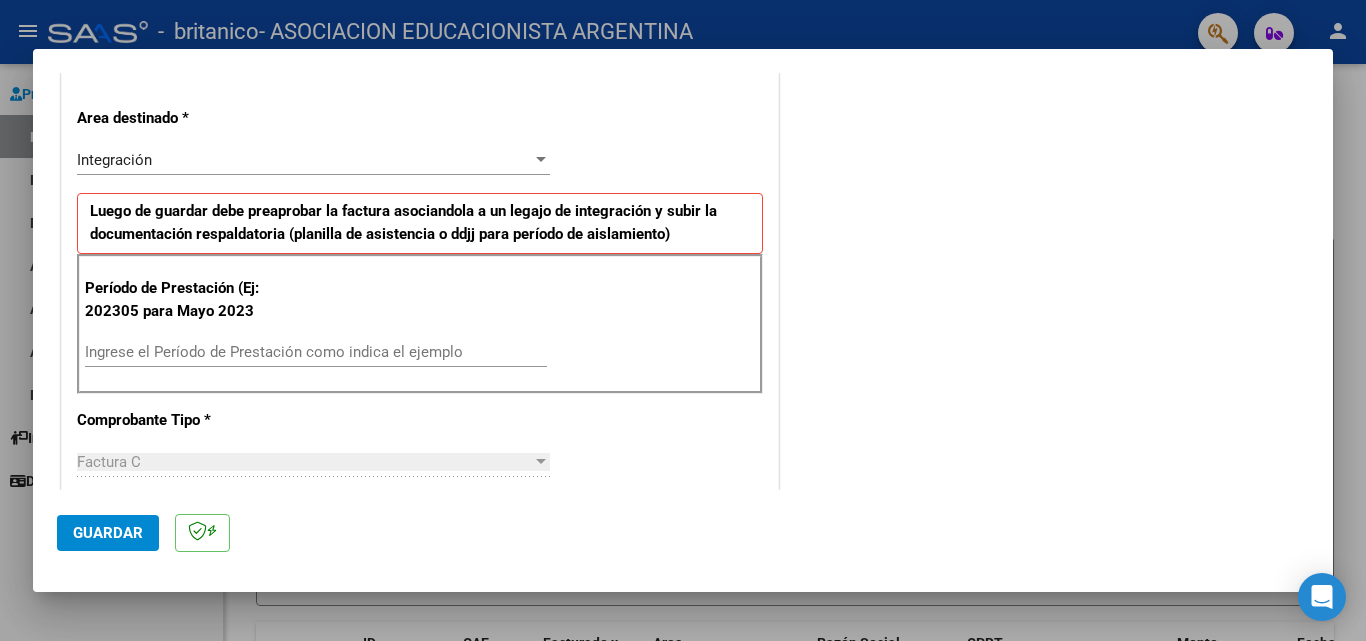 click on "Ingrese el Período de Prestación como indica el ejemplo" at bounding box center [316, 352] 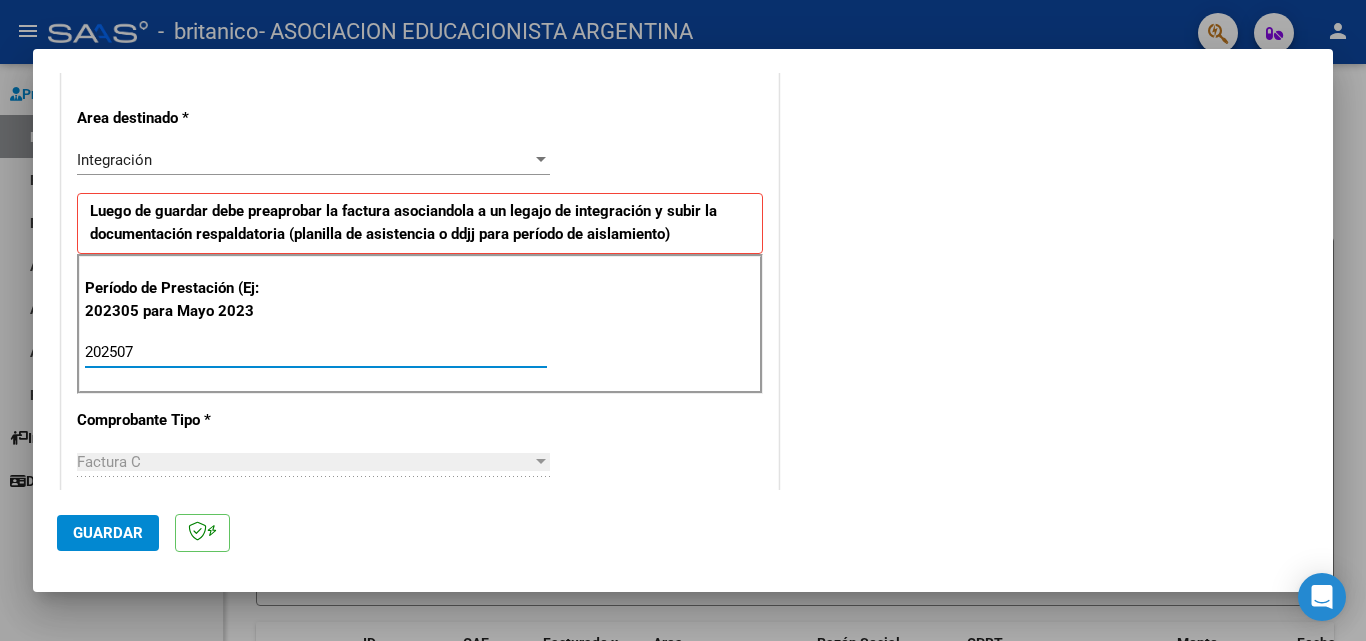 type on "202507" 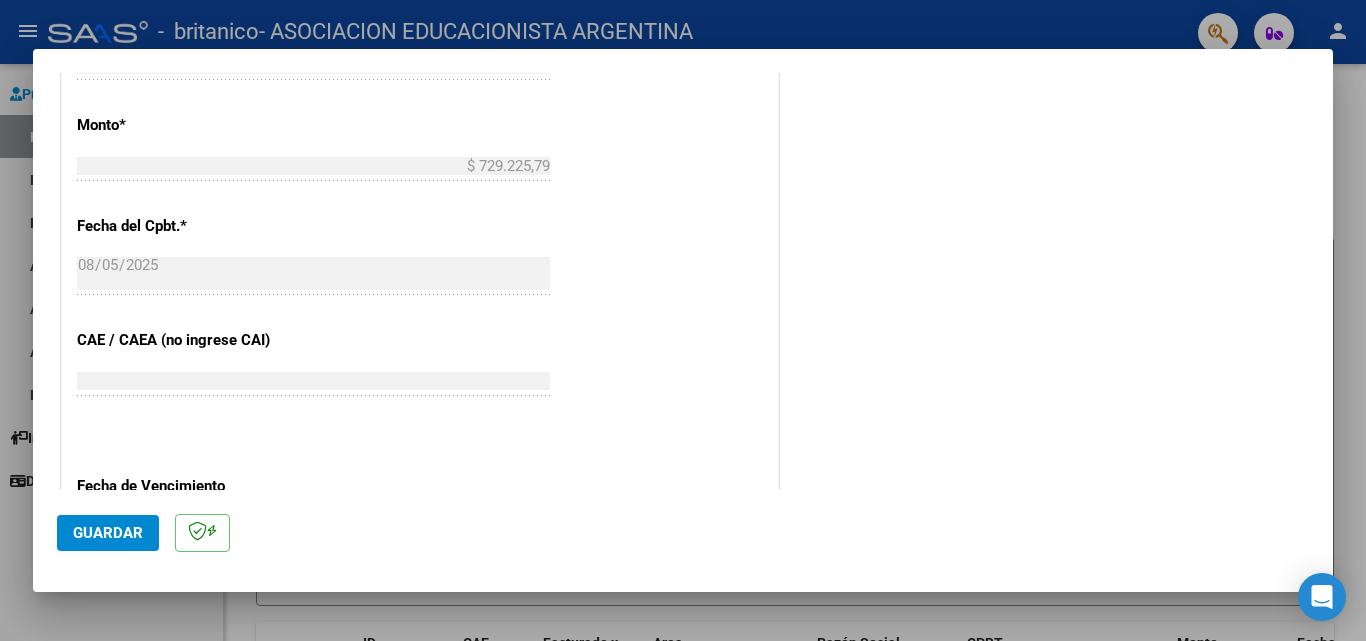 scroll, scrollTop: 1000, scrollLeft: 0, axis: vertical 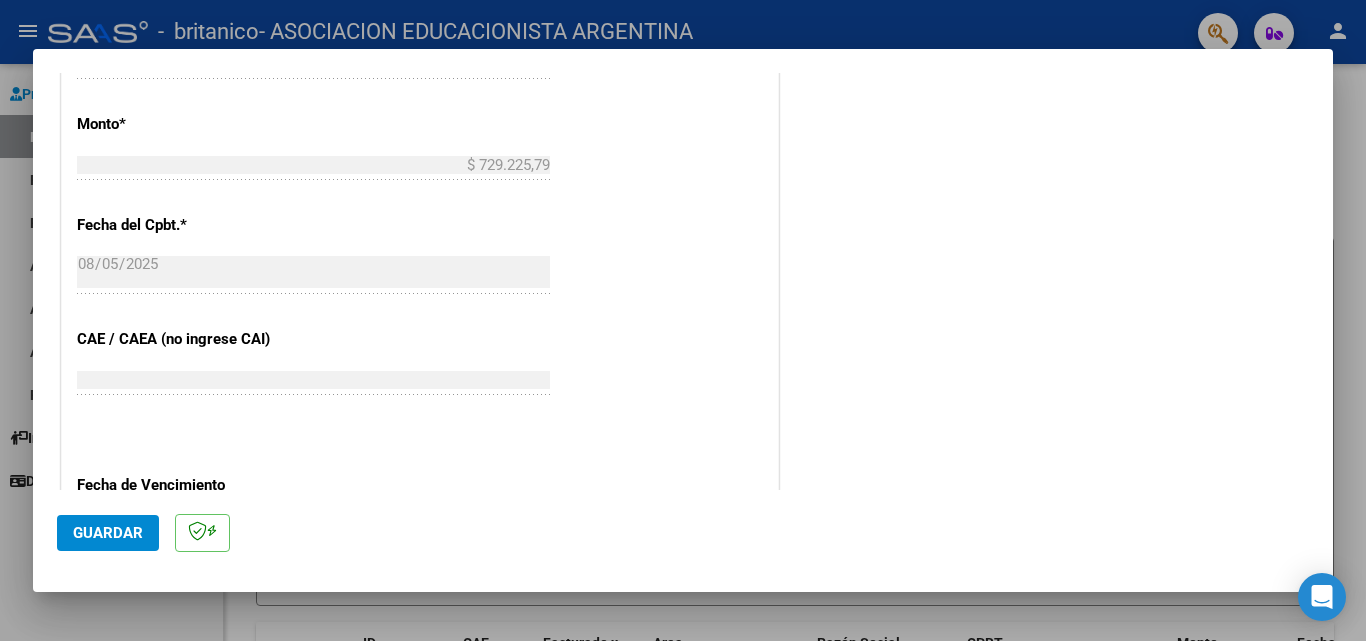 click on "Guardar" 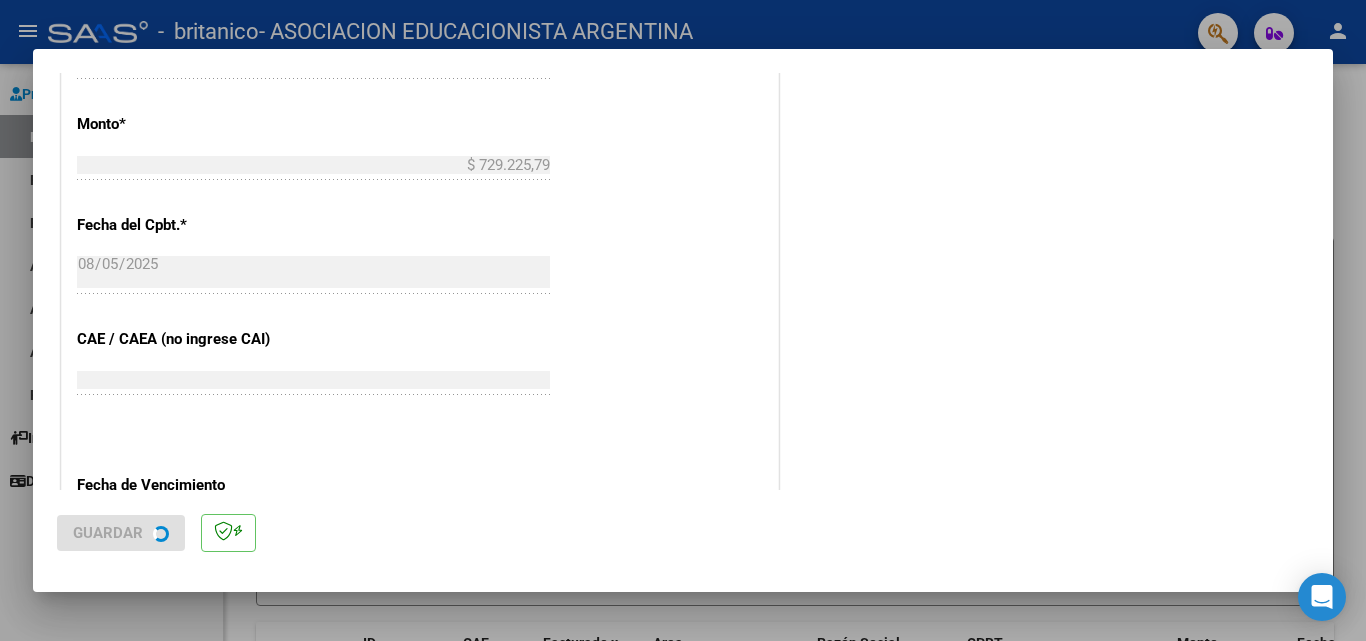 scroll, scrollTop: 0, scrollLeft: 0, axis: both 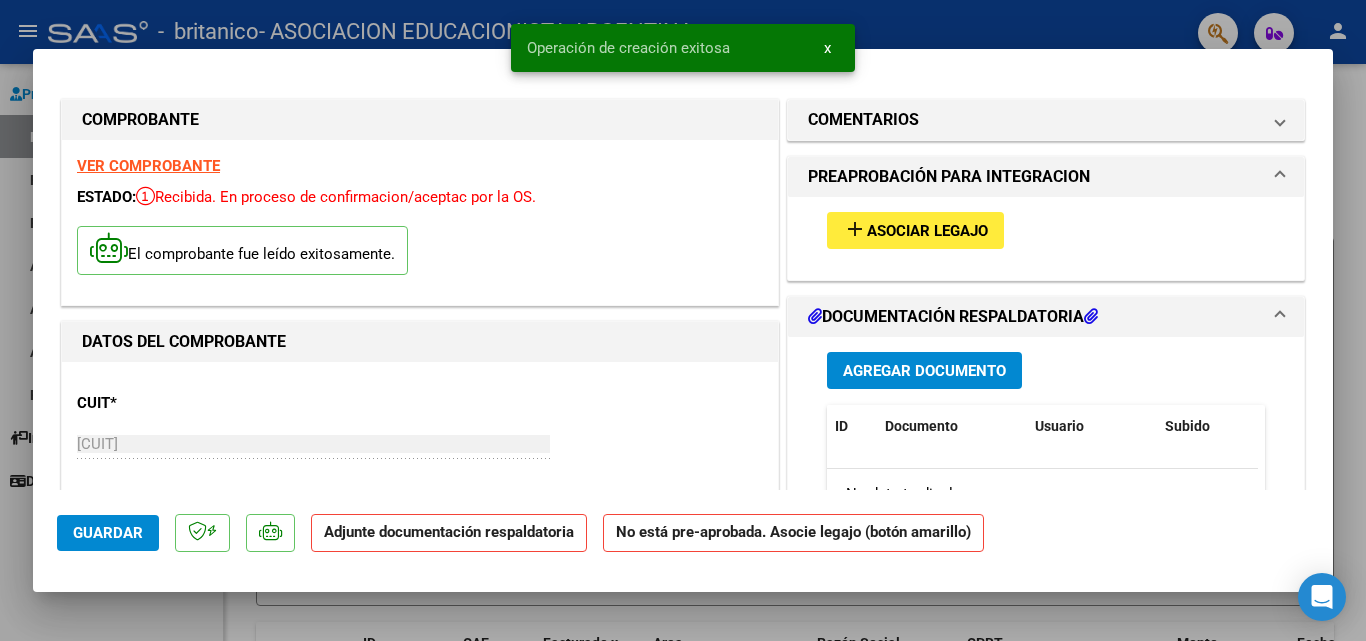 click on "add" at bounding box center [855, 229] 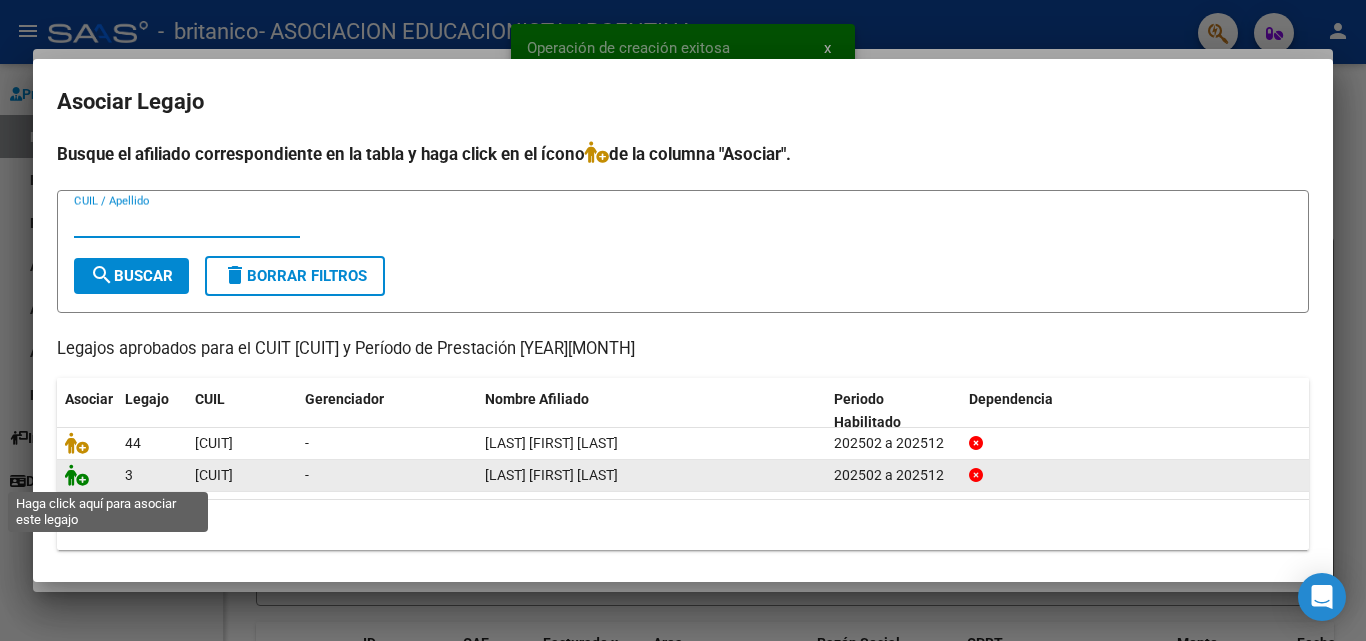 click 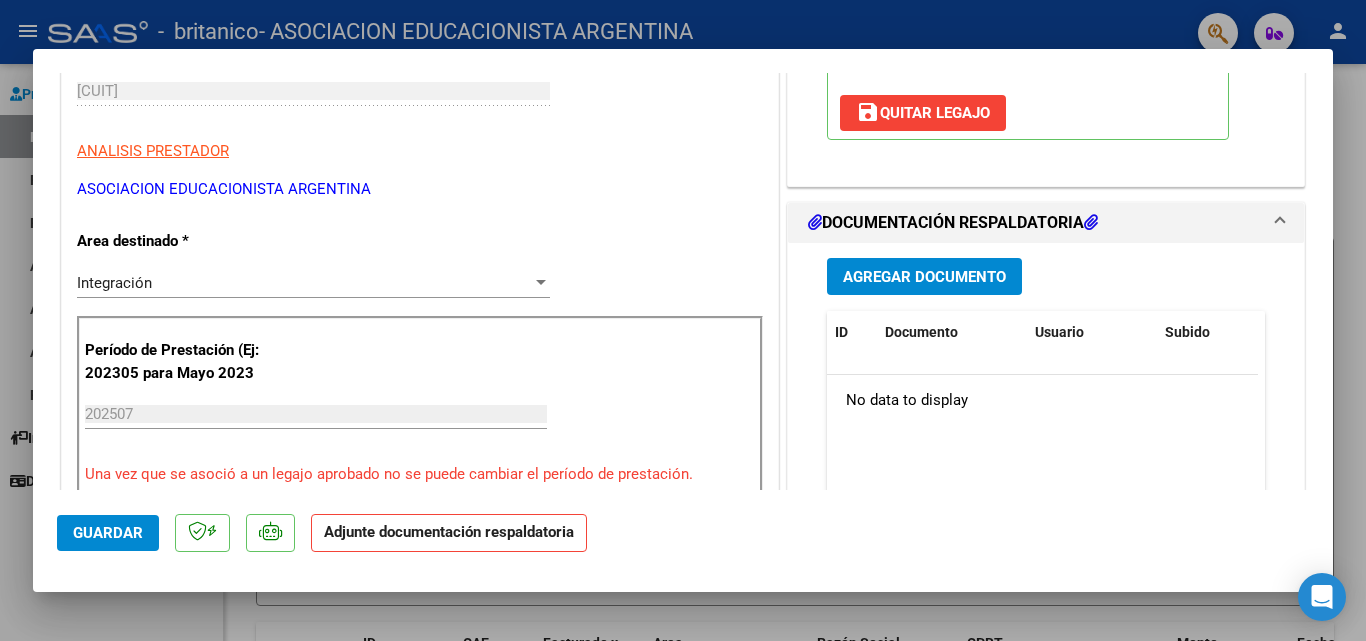 scroll, scrollTop: 400, scrollLeft: 0, axis: vertical 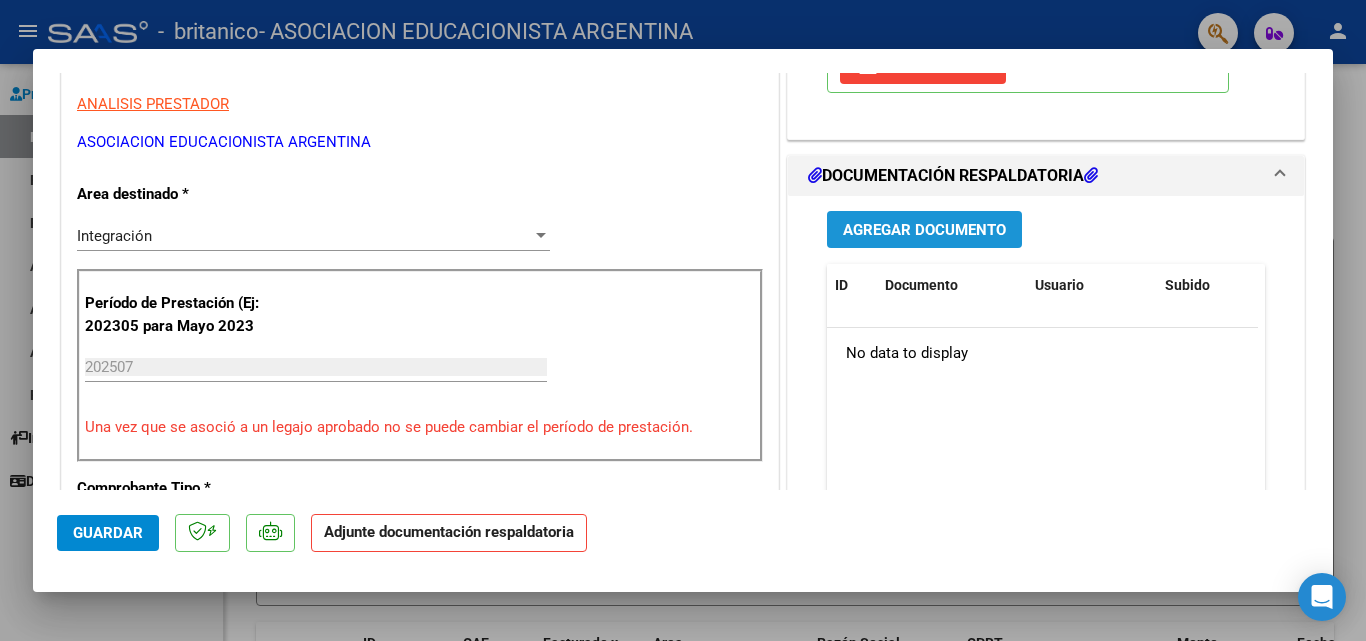 click on "Agregar Documento" at bounding box center [924, 230] 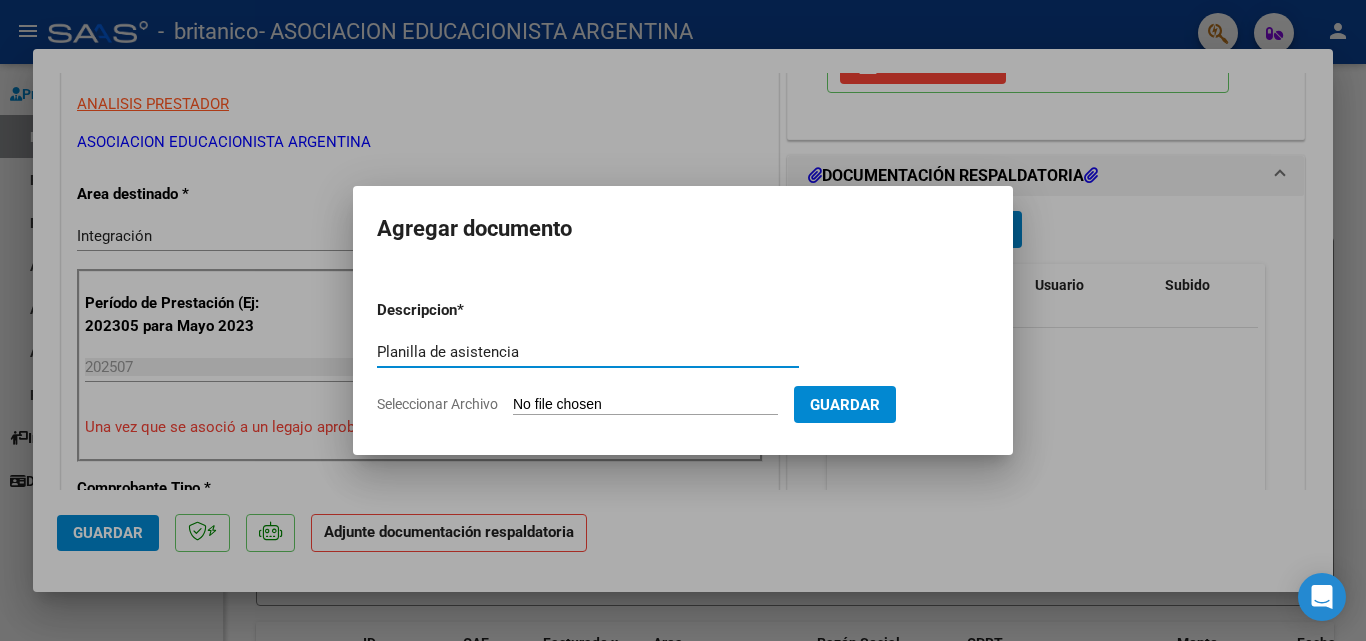 type on "Planilla de asistencia" 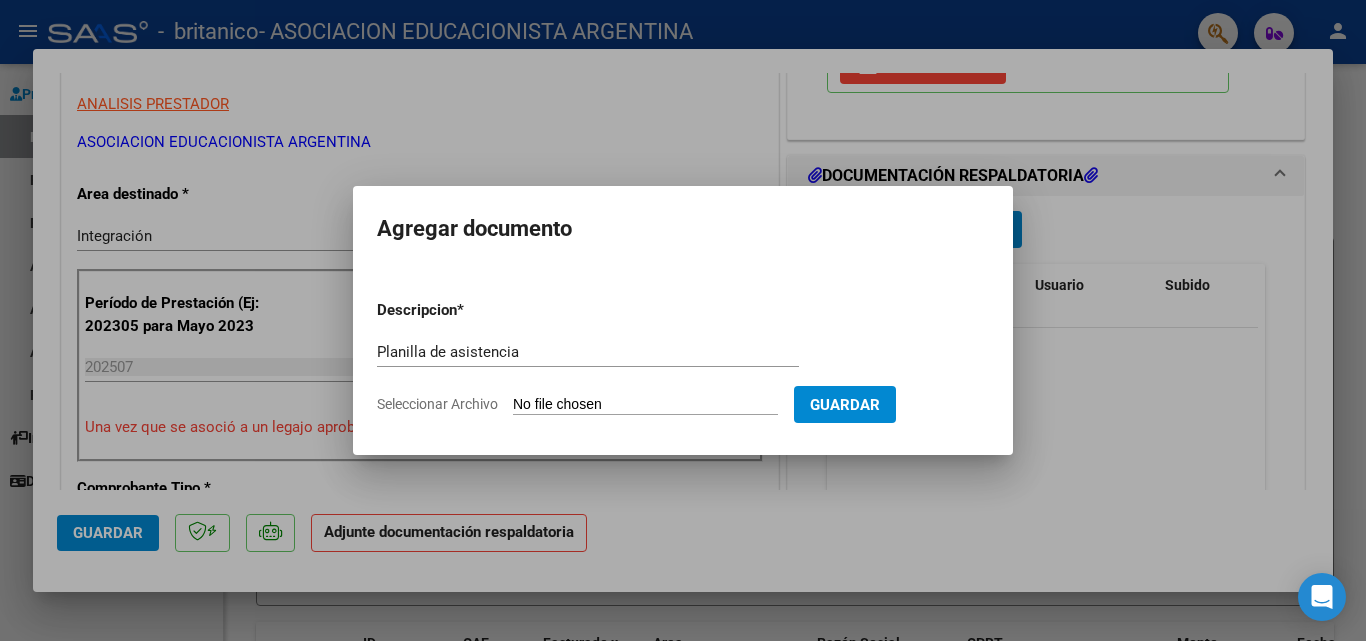 click on "Seleccionar Archivo" at bounding box center (645, 405) 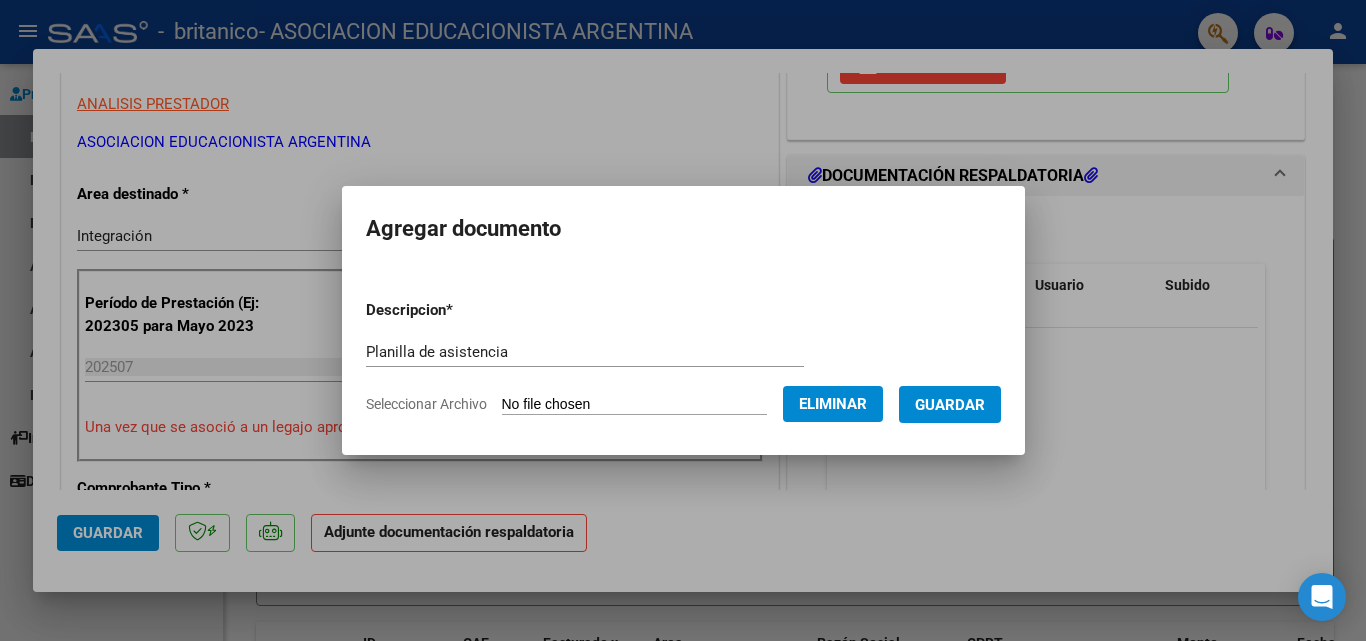 click on "Guardar" at bounding box center (950, 405) 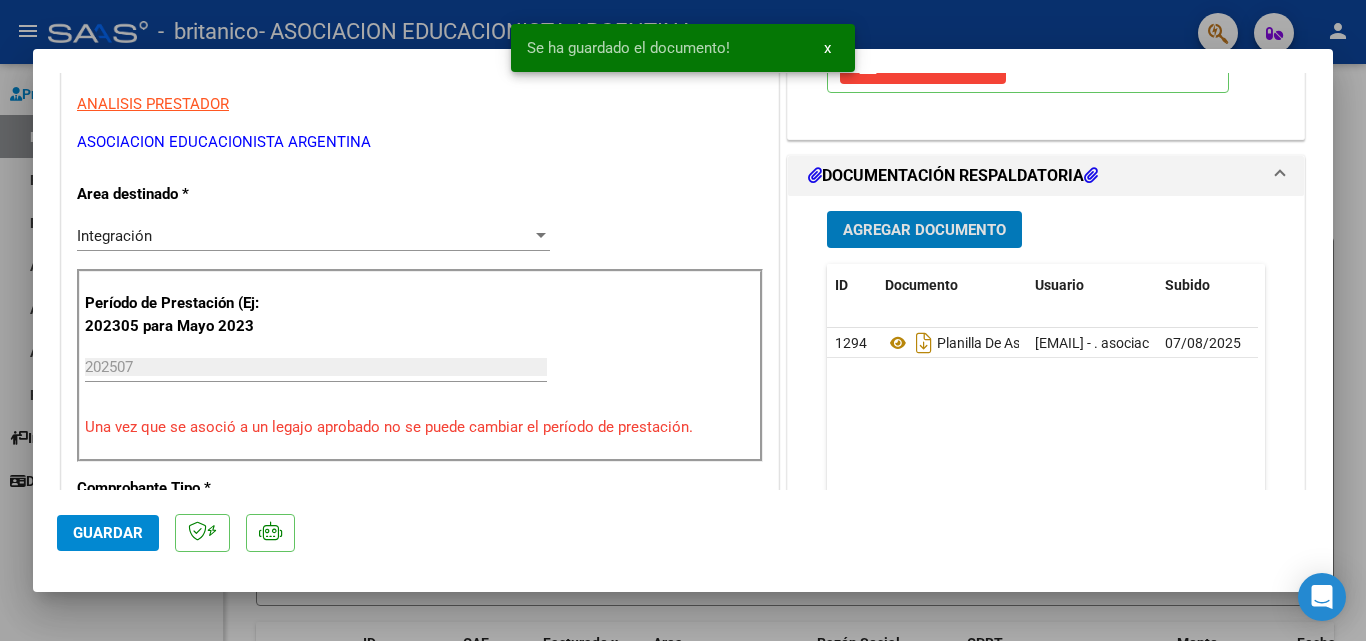 click on "Agregar Documento" at bounding box center (924, 230) 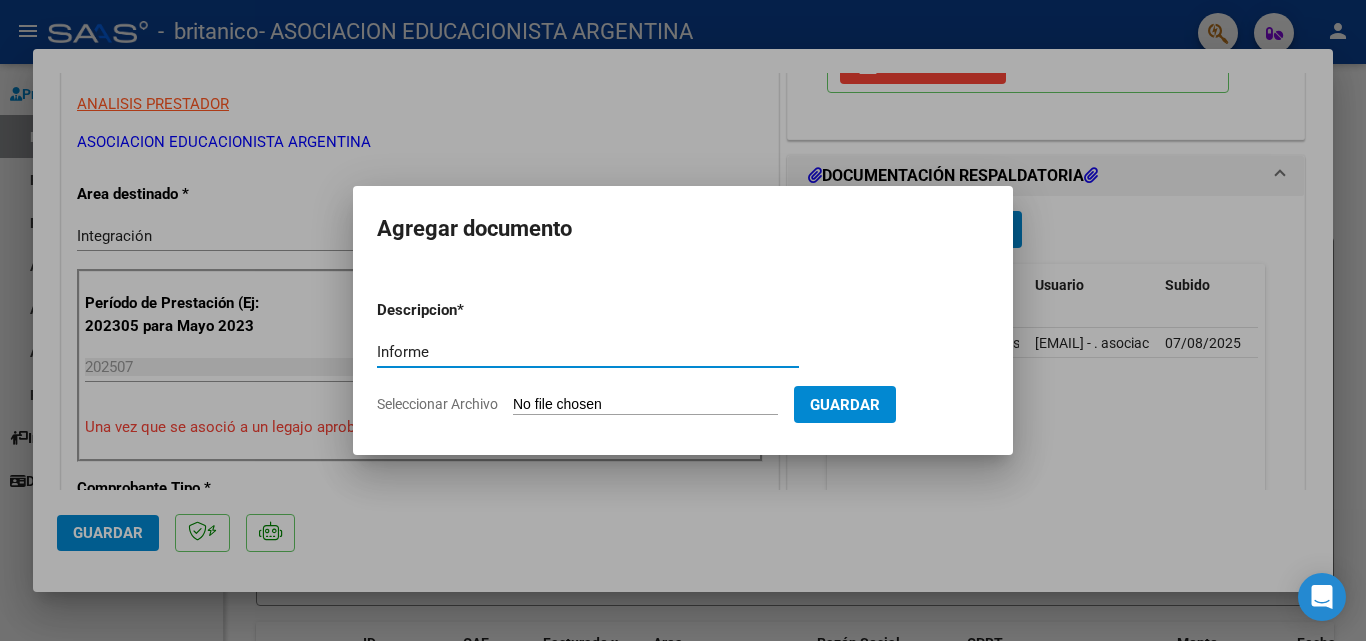 type on "Informe" 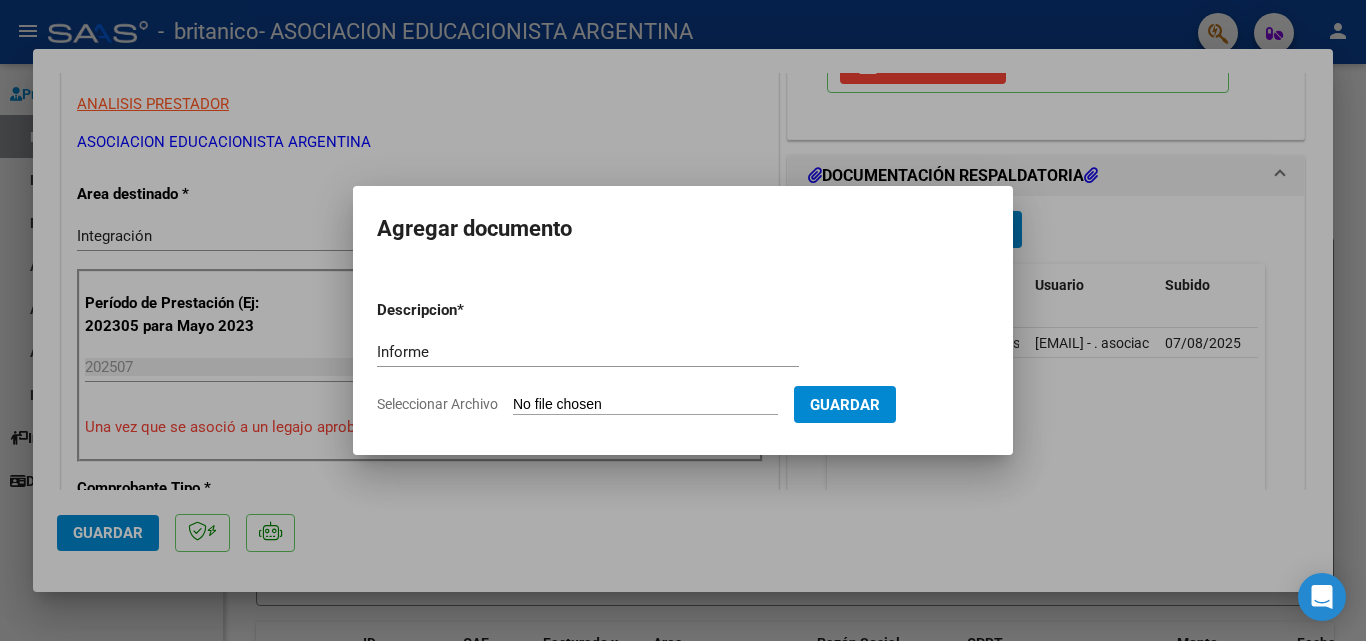 type on "C:\fakepath\Informe julio Primario.pdf" 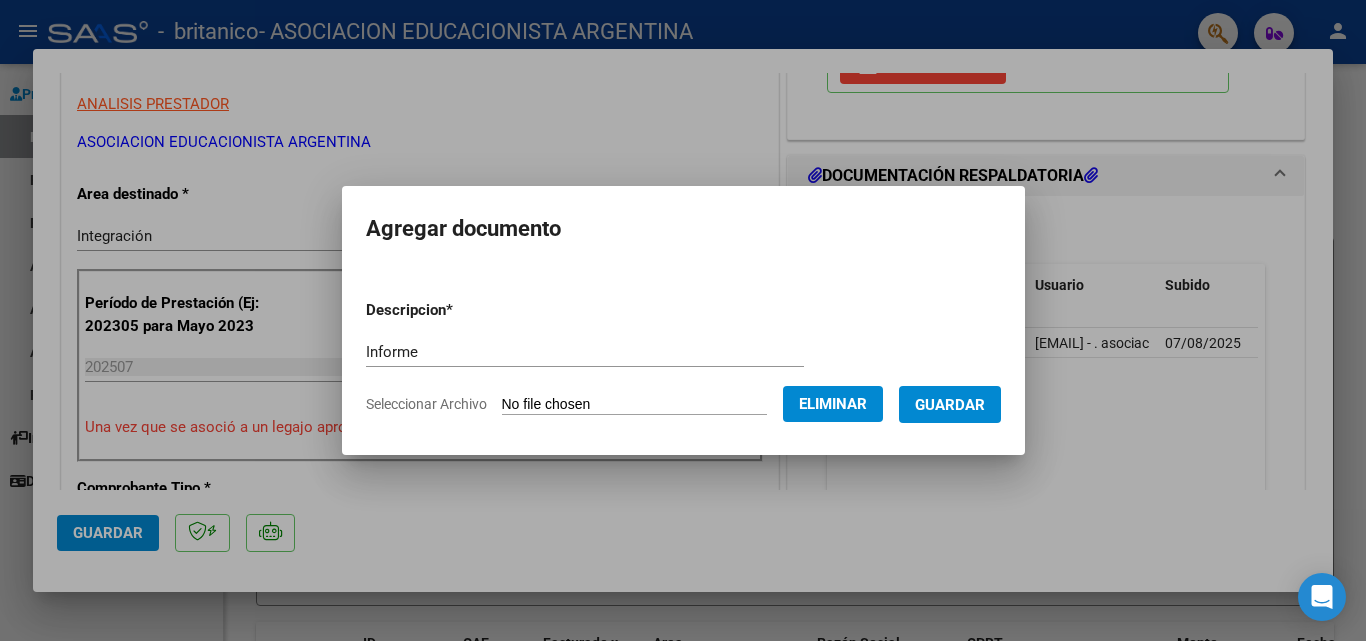 click on "Guardar" at bounding box center [950, 404] 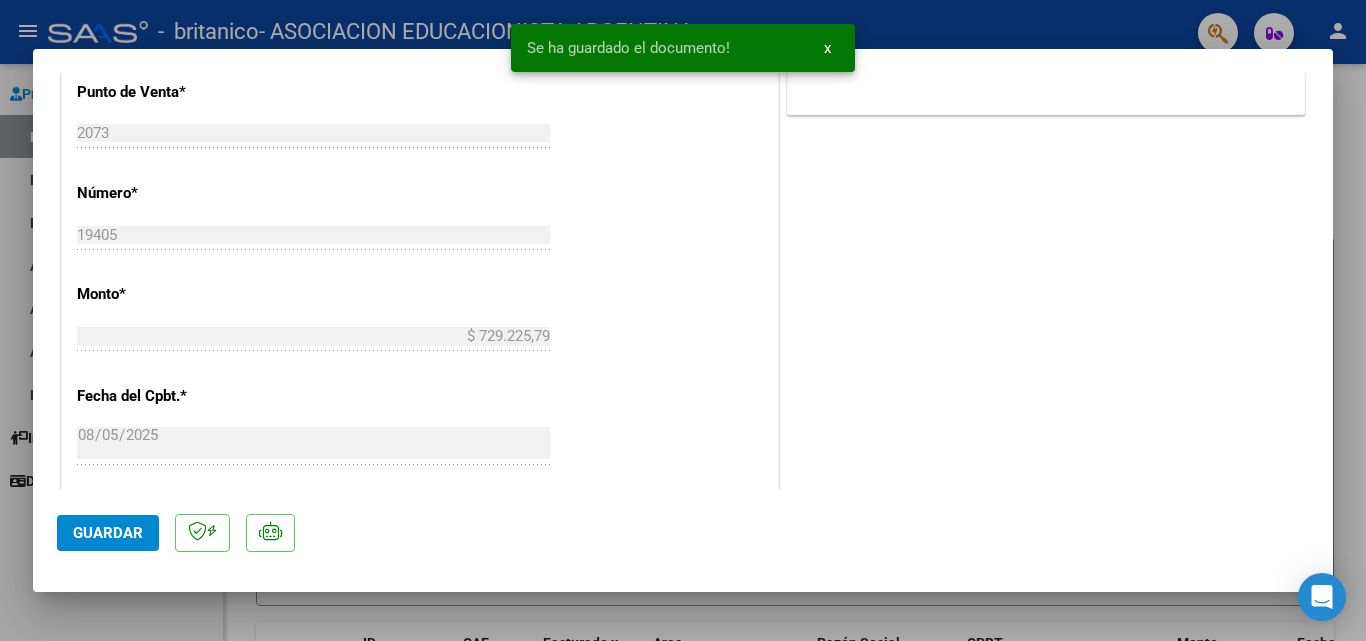 scroll, scrollTop: 1100, scrollLeft: 0, axis: vertical 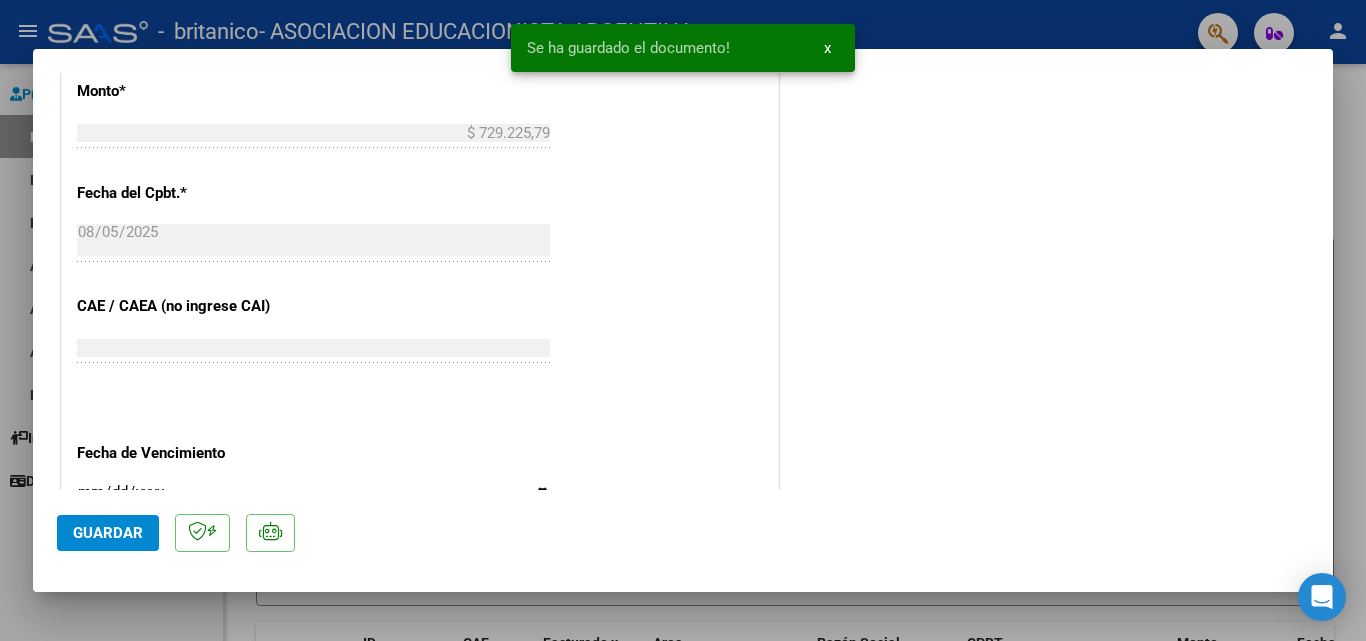 click on "Guardar" 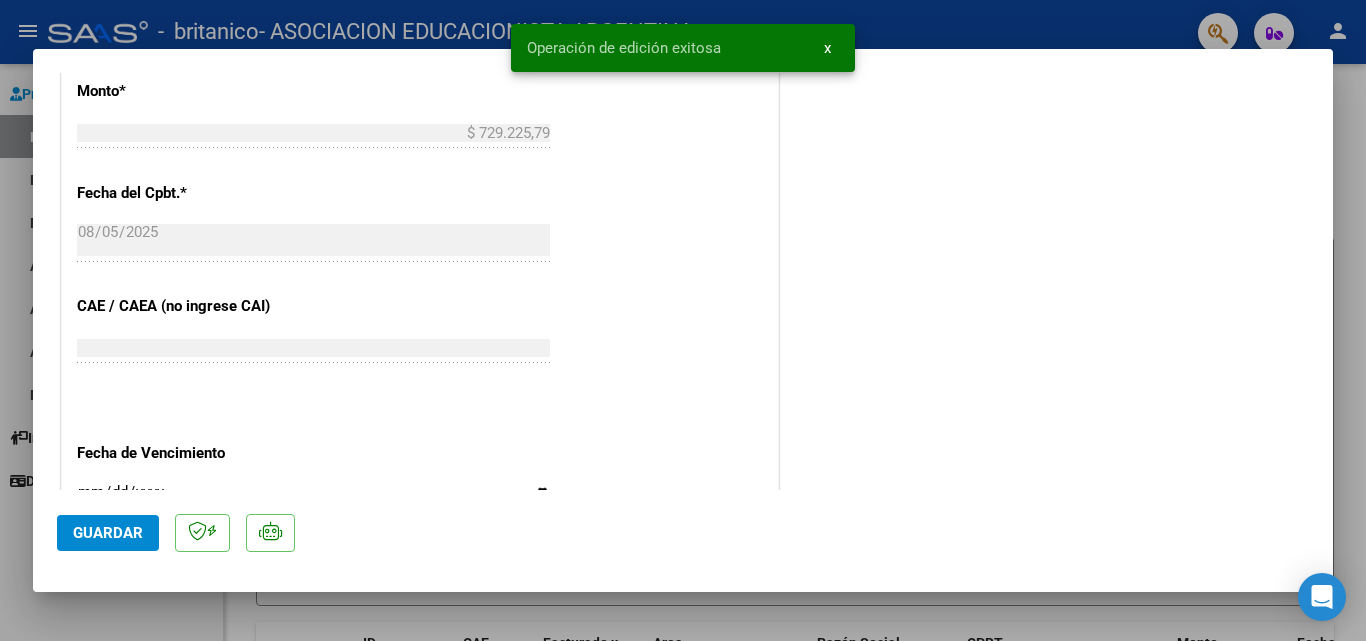 type 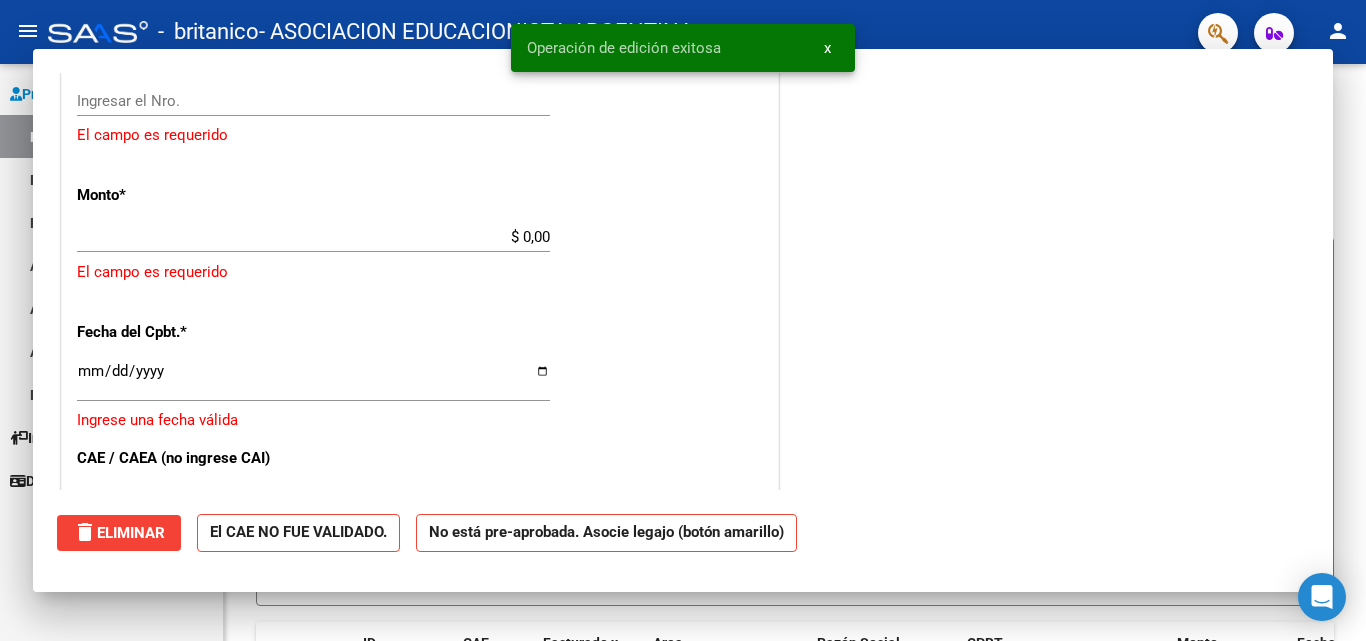 scroll, scrollTop: 1204, scrollLeft: 0, axis: vertical 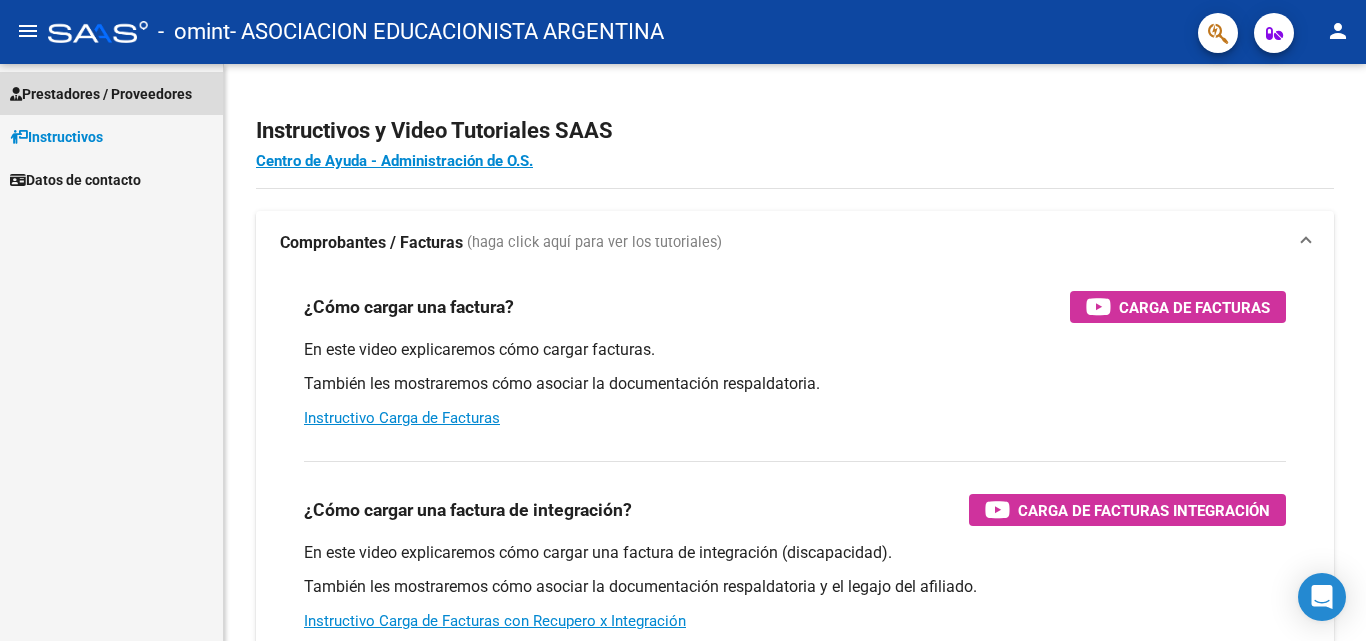click on "Prestadores / Proveedores" at bounding box center (101, 94) 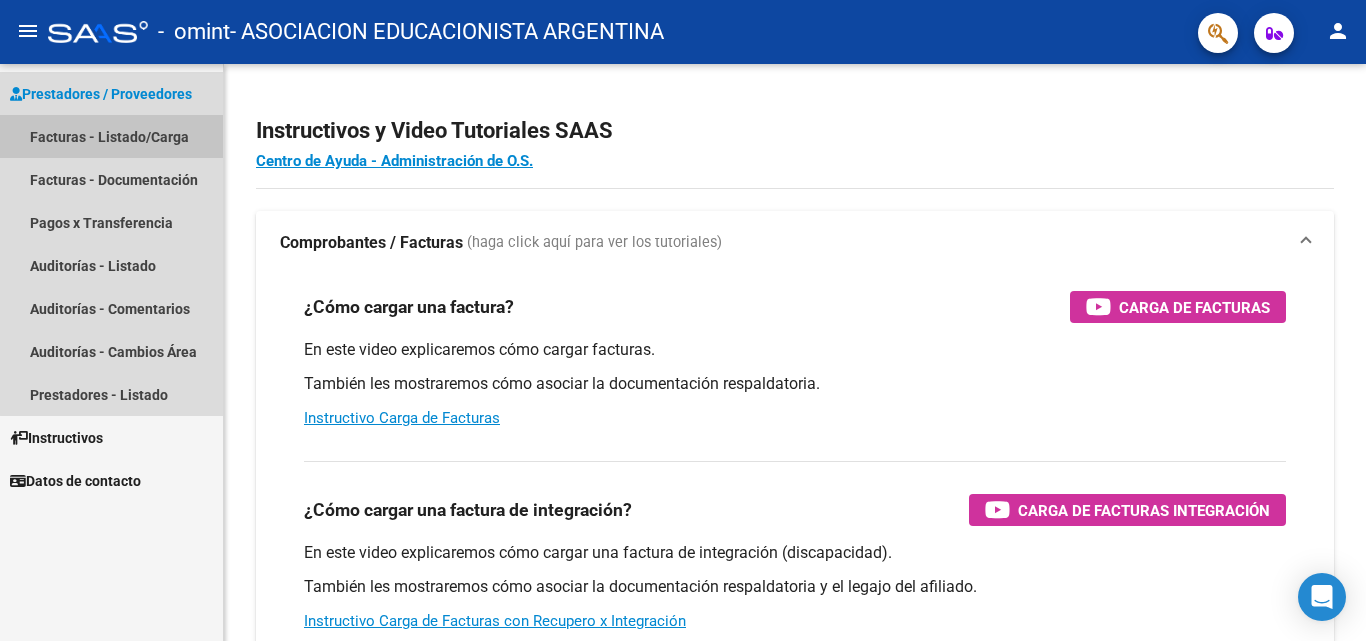 click on "Facturas - Listado/Carga" at bounding box center (111, 136) 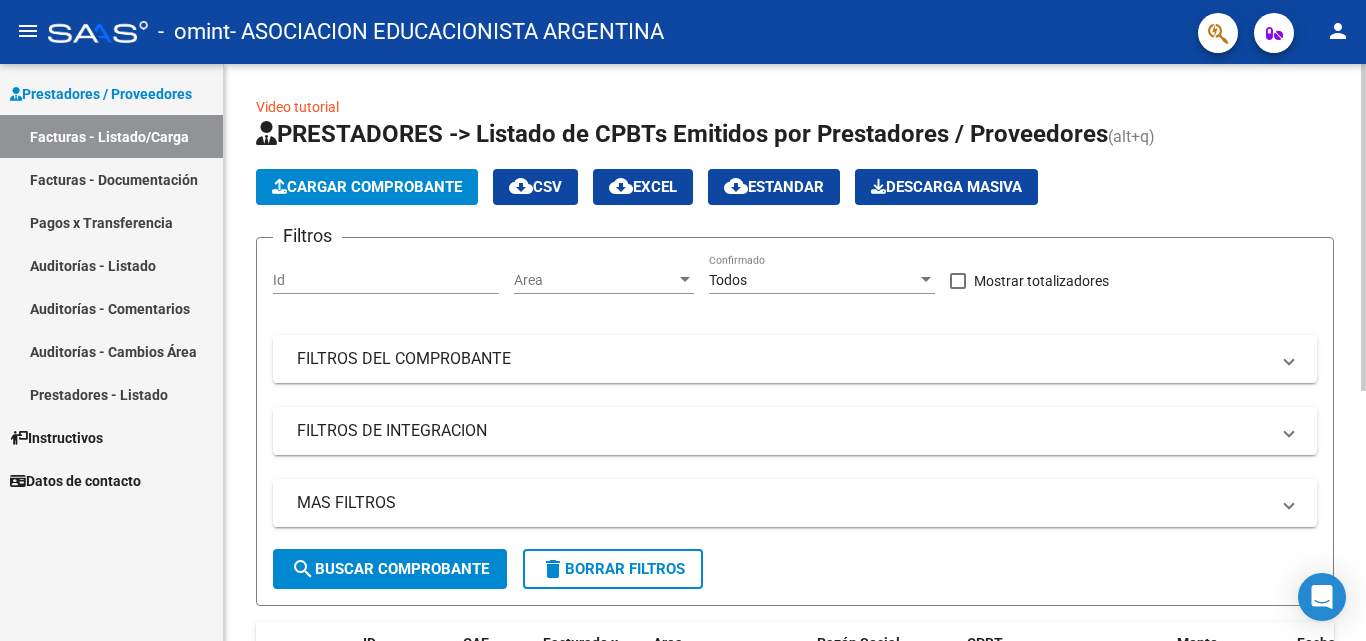 click on "Cargar Comprobante" 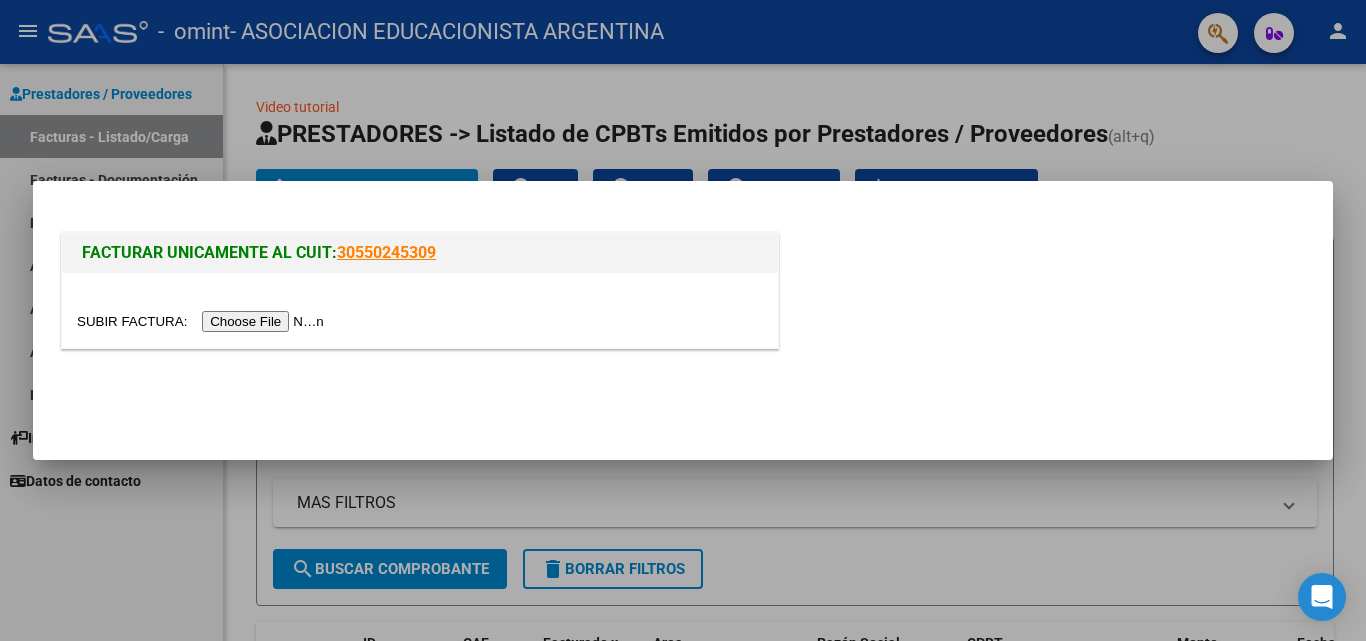 click at bounding box center (203, 321) 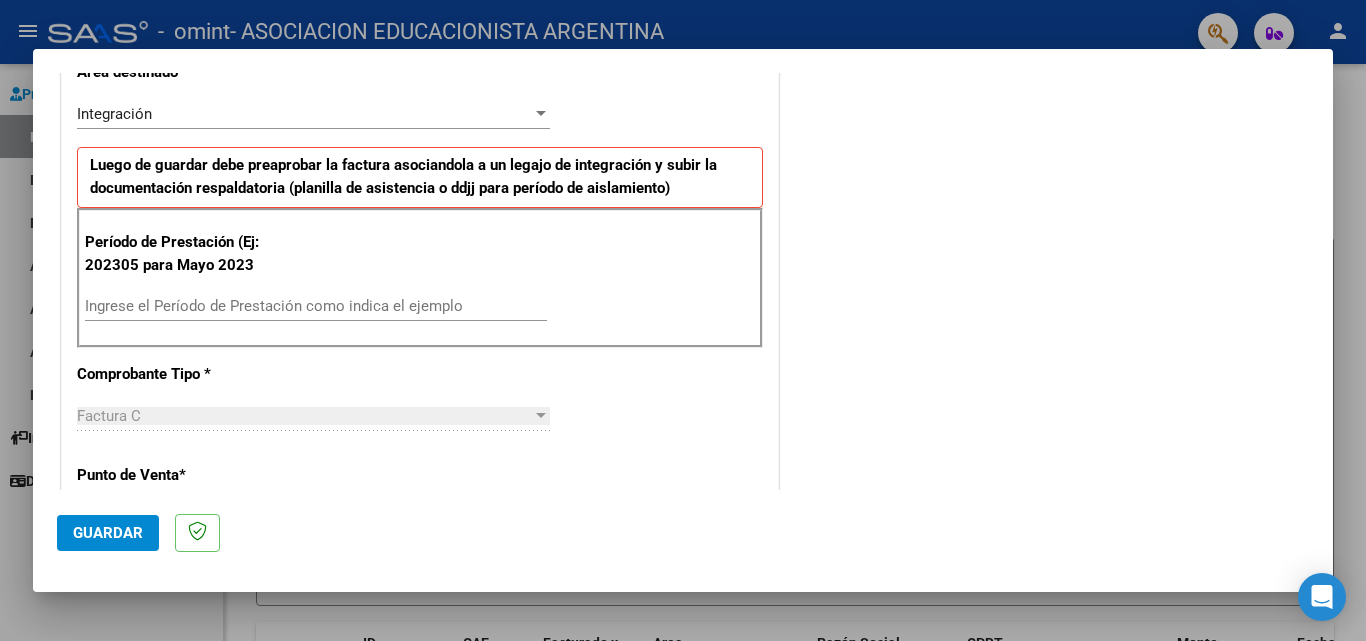 scroll, scrollTop: 500, scrollLeft: 0, axis: vertical 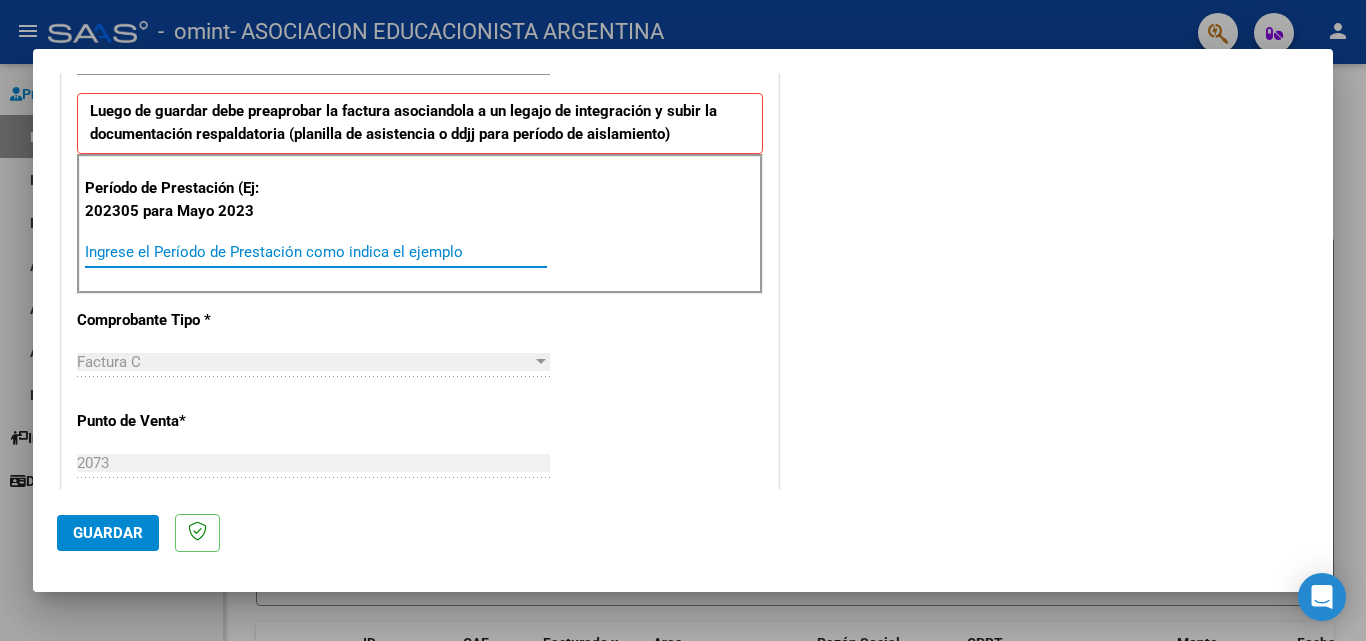 click on "Ingrese el Período de Prestación como indica el ejemplo" at bounding box center (316, 252) 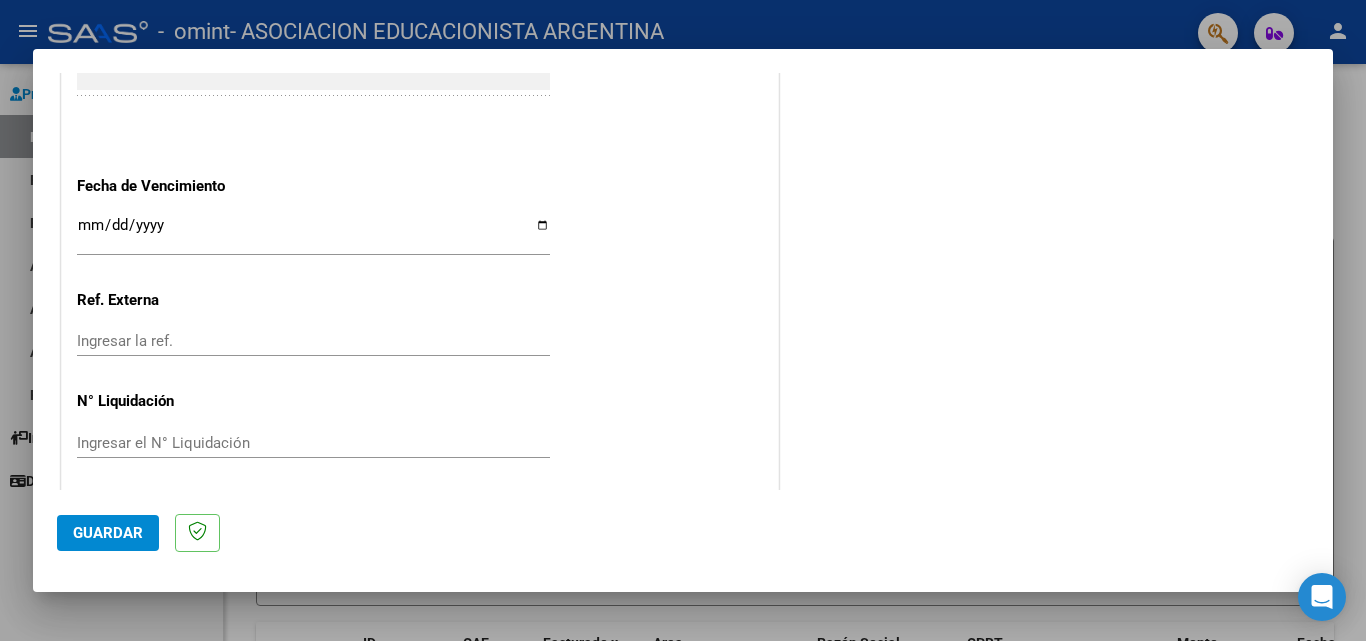 scroll, scrollTop: 1300, scrollLeft: 0, axis: vertical 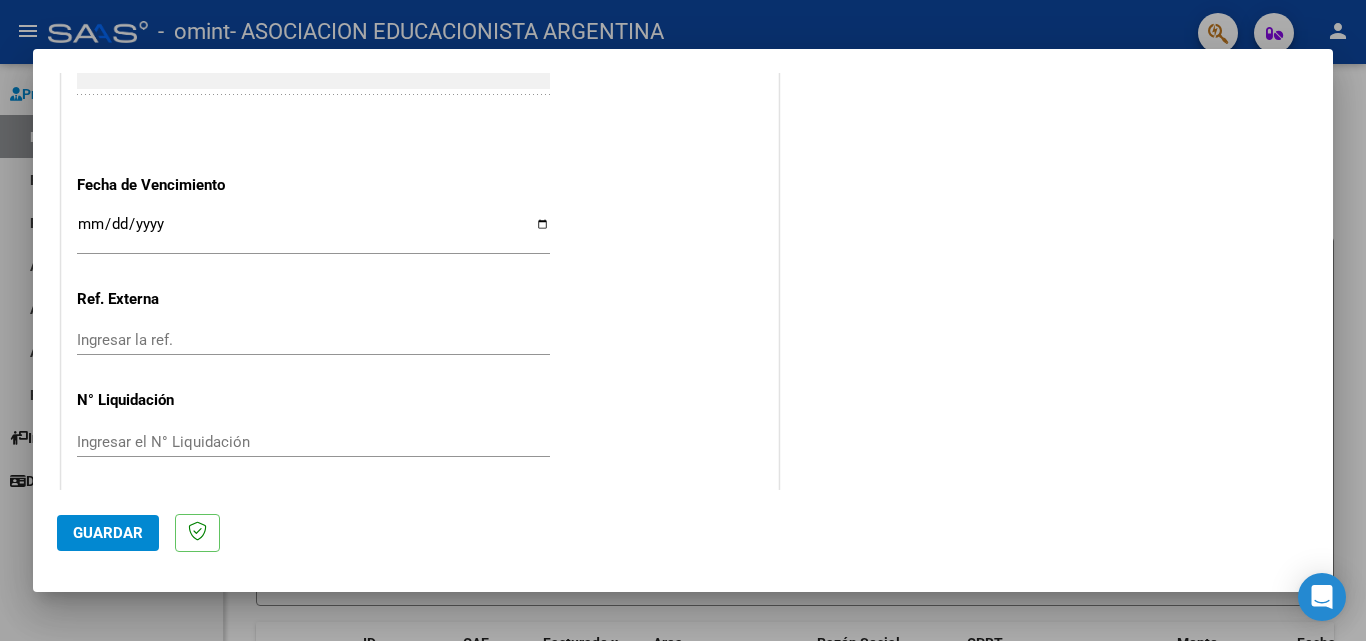 type on "202507" 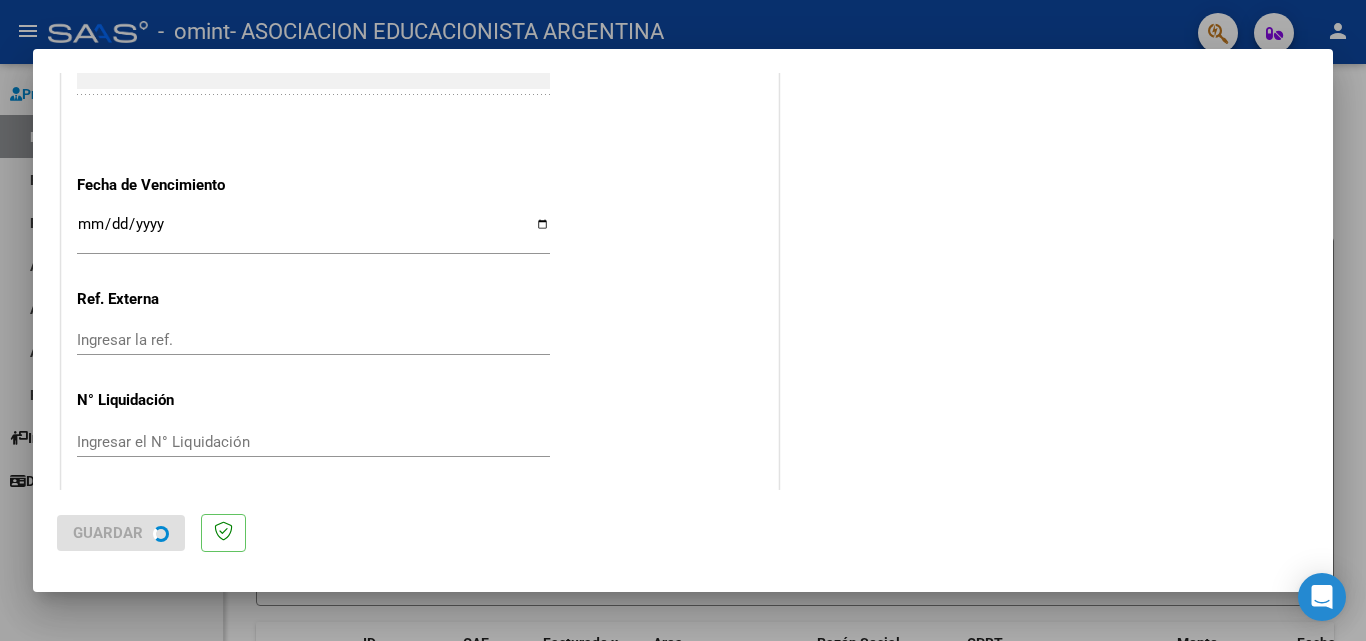 scroll, scrollTop: 0, scrollLeft: 0, axis: both 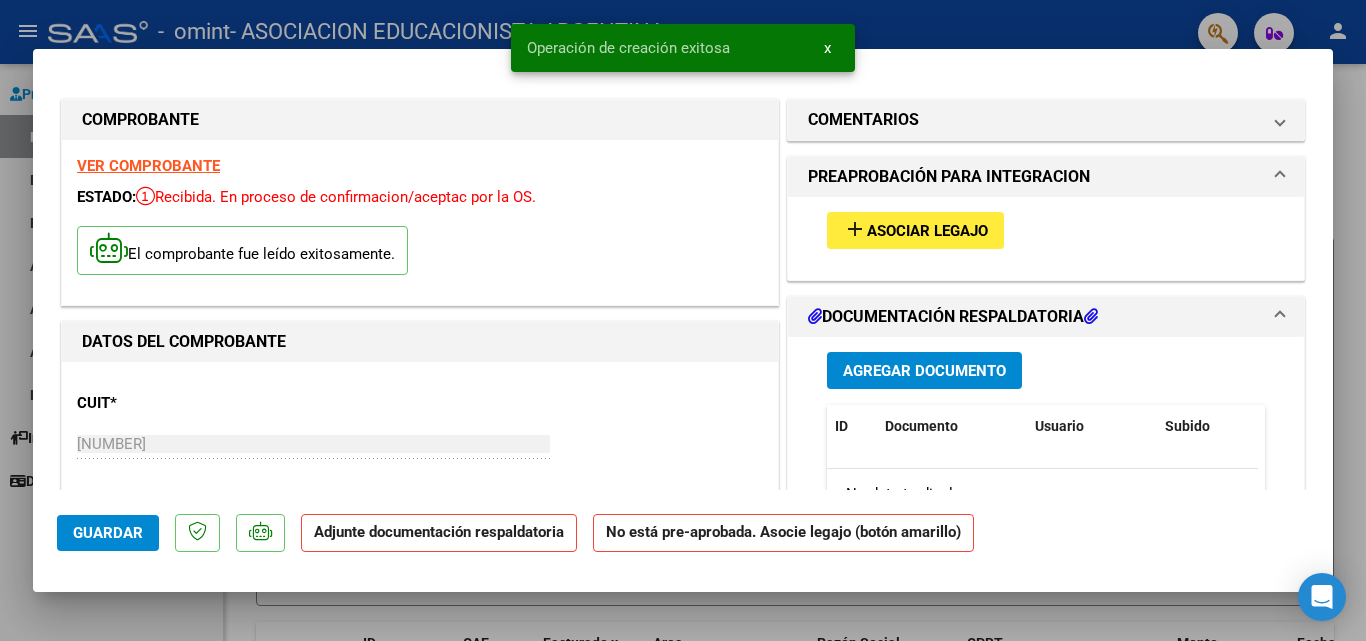 click on "add" at bounding box center (855, 229) 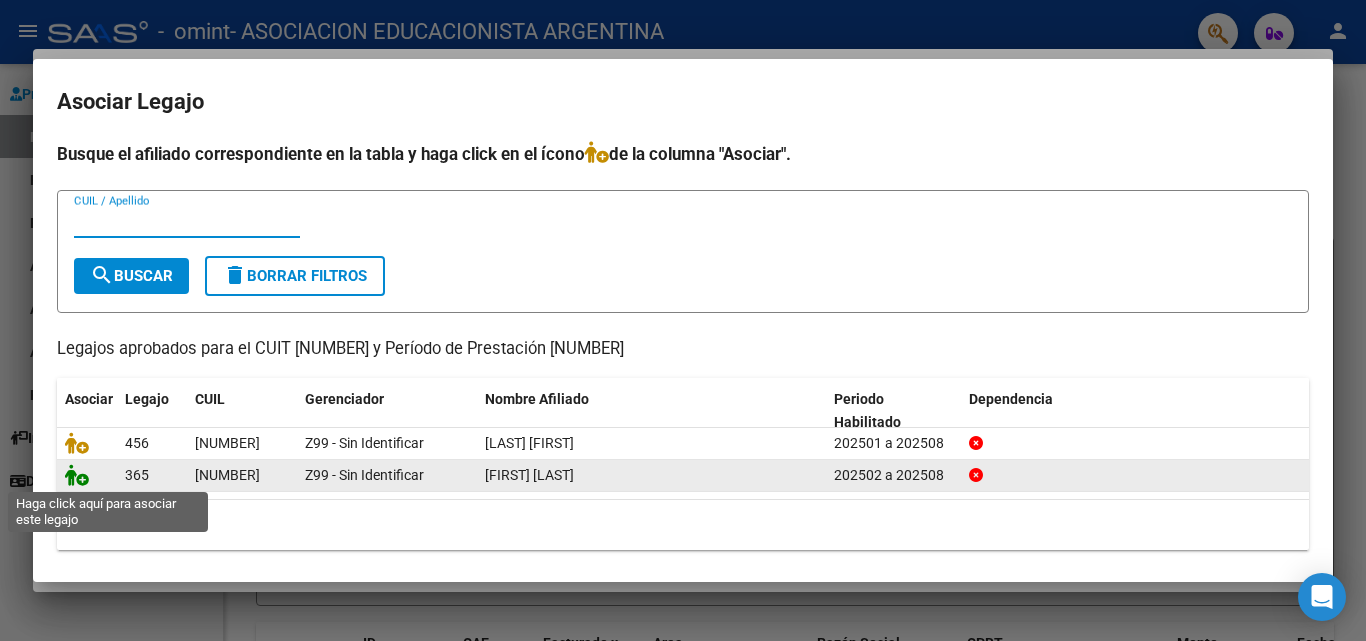 click 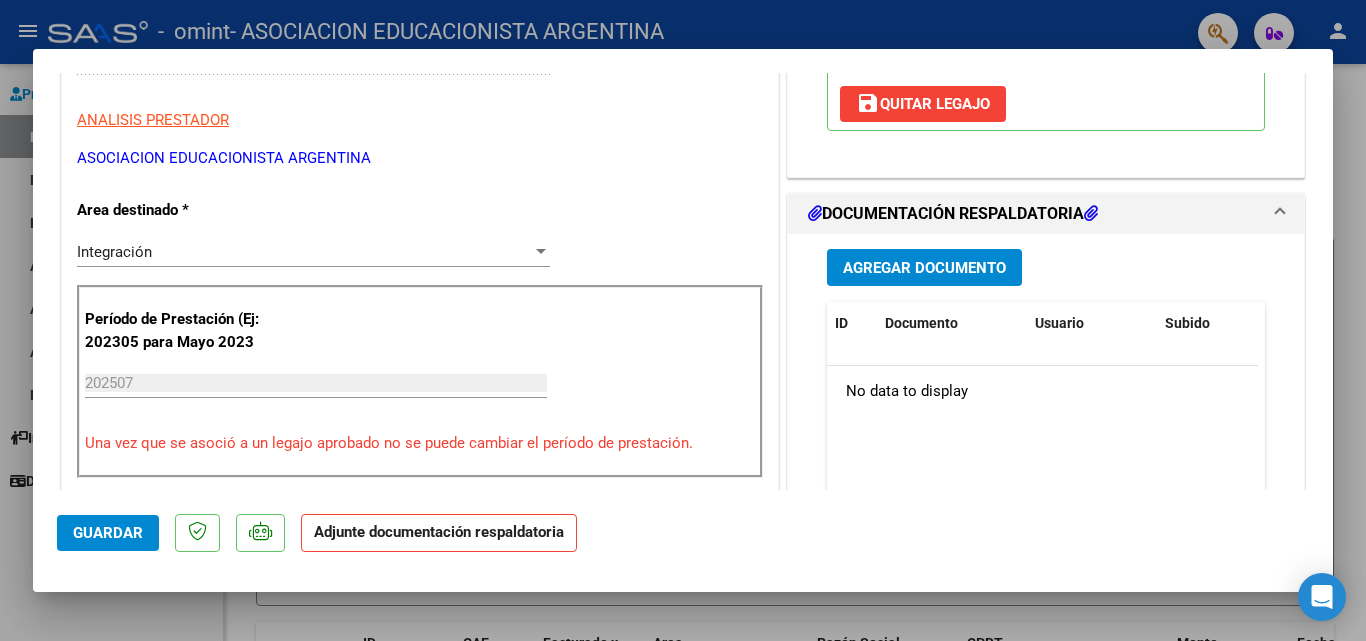 scroll, scrollTop: 500, scrollLeft: 0, axis: vertical 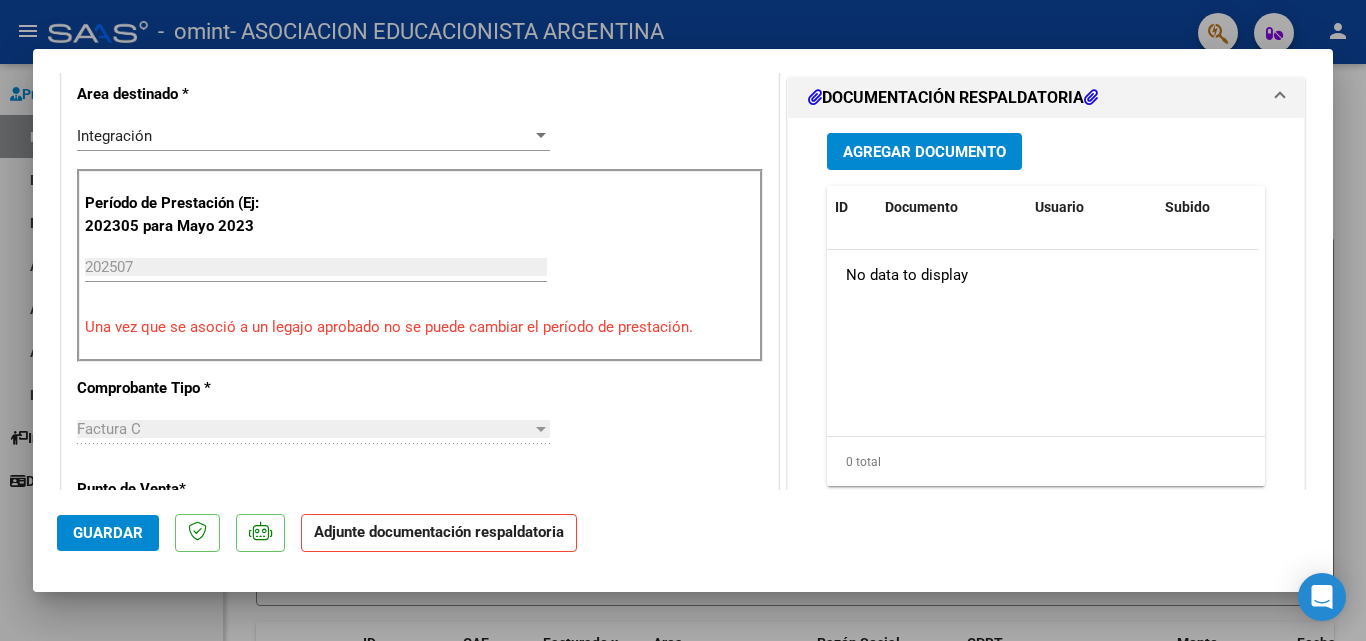 click on "Agregar Documento" at bounding box center (924, 152) 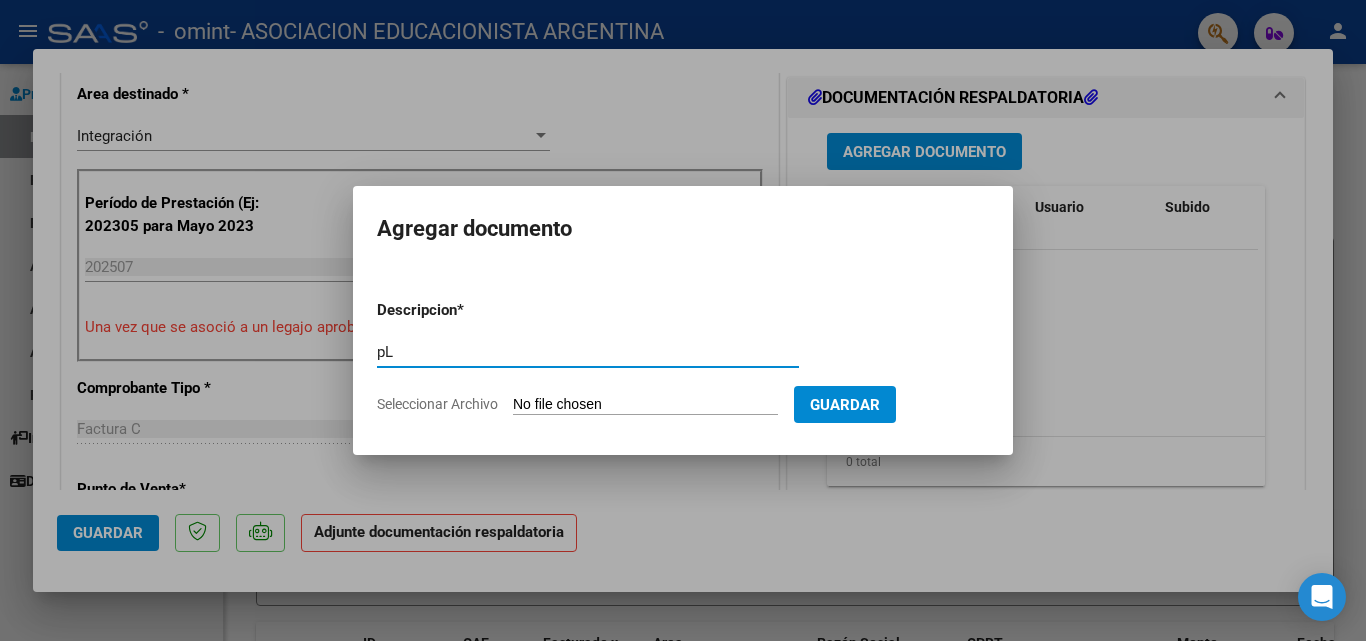 type on "p" 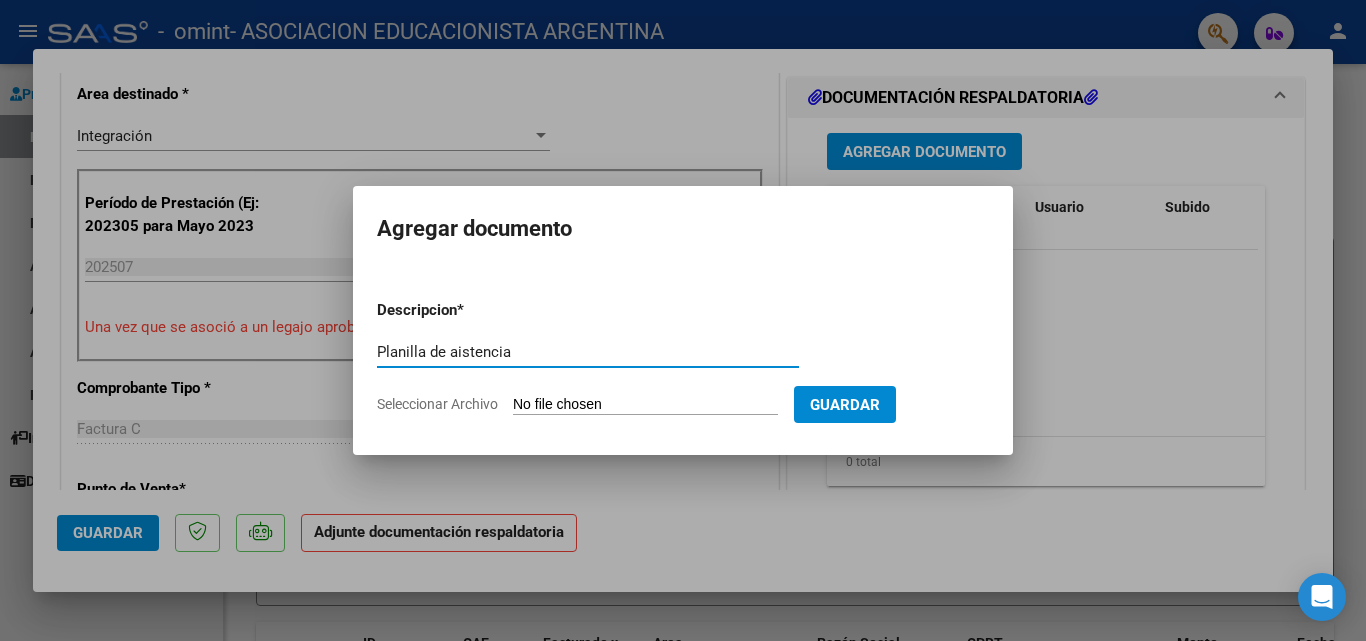 click on "Planilla de aistencia" at bounding box center [588, 352] 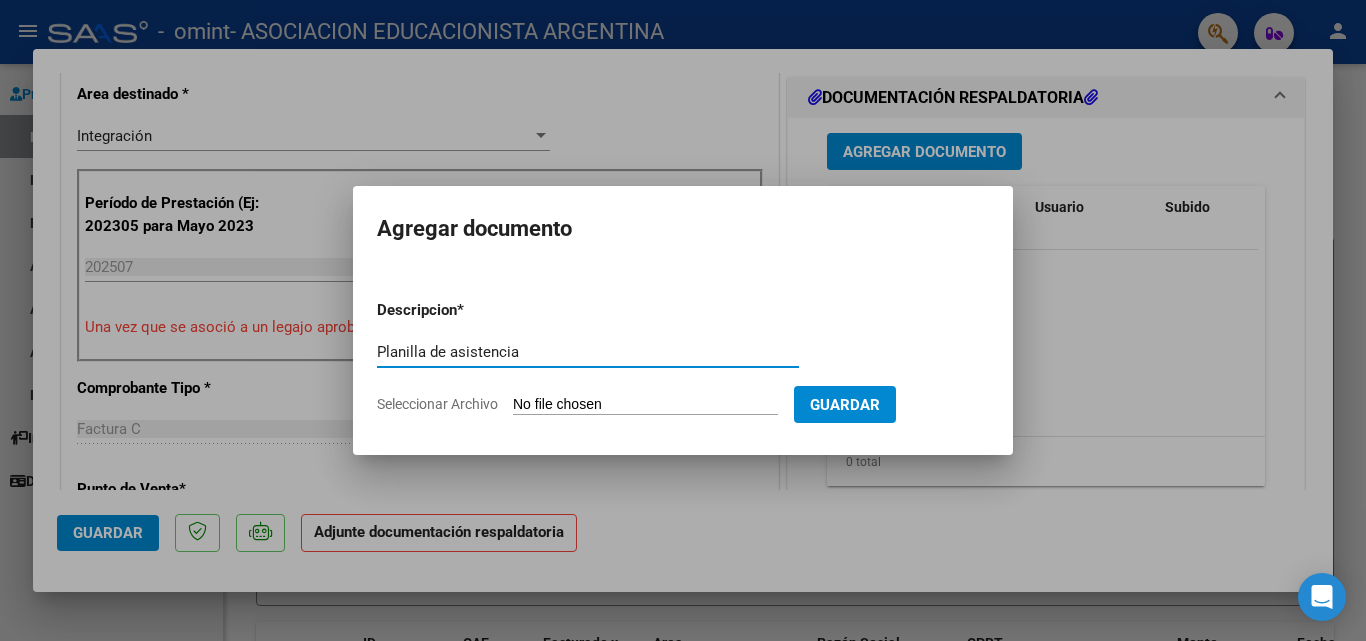 type on "Planilla de asistencia" 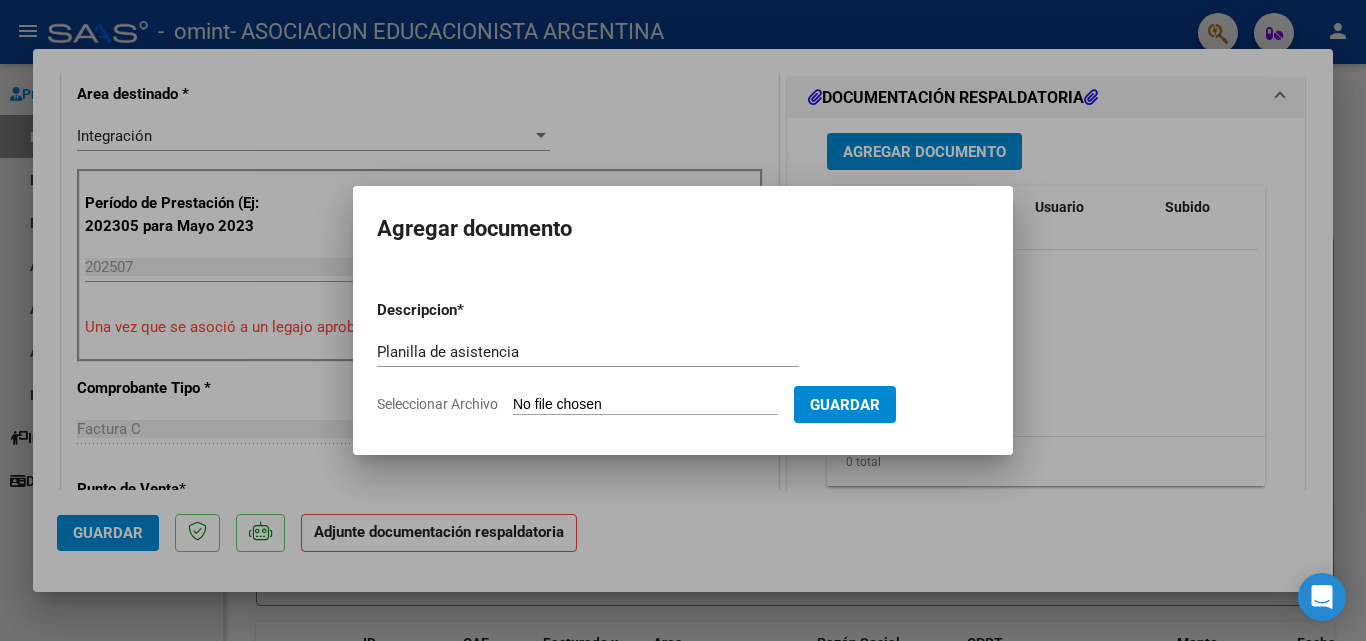 click on "Seleccionar Archivo" at bounding box center [645, 405] 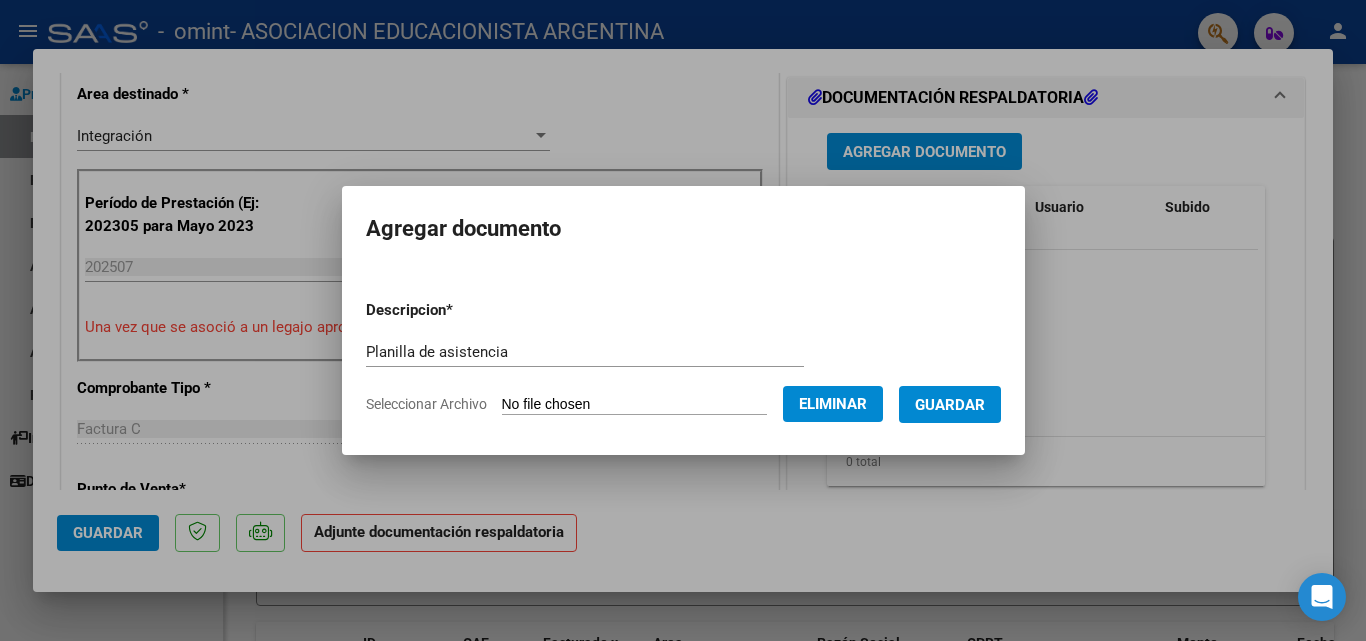click on "Guardar" at bounding box center (950, 404) 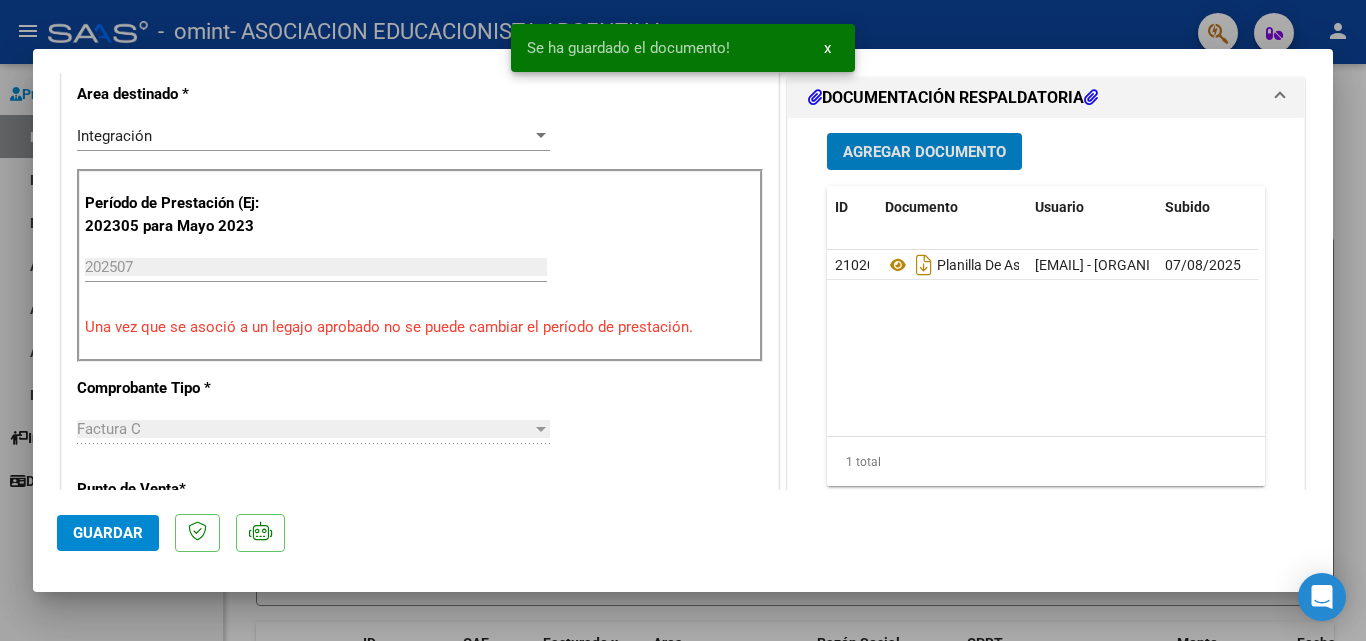 click on "Agregar Documento" at bounding box center [924, 152] 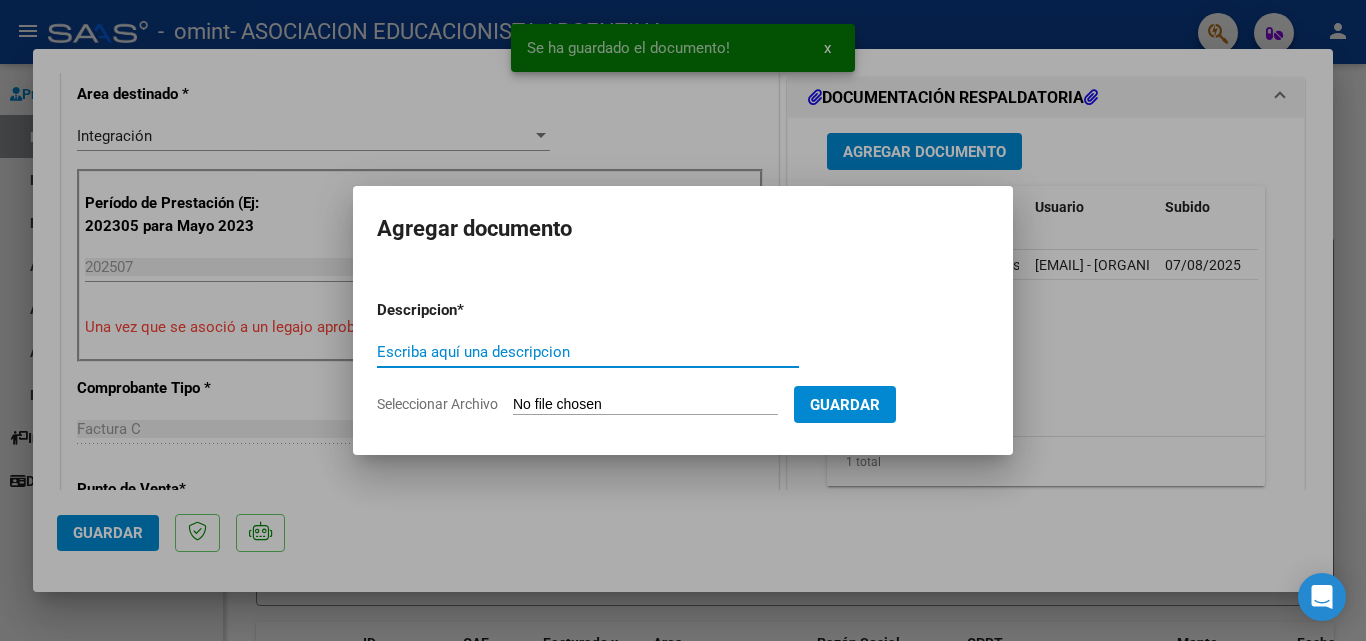 click at bounding box center [683, 320] 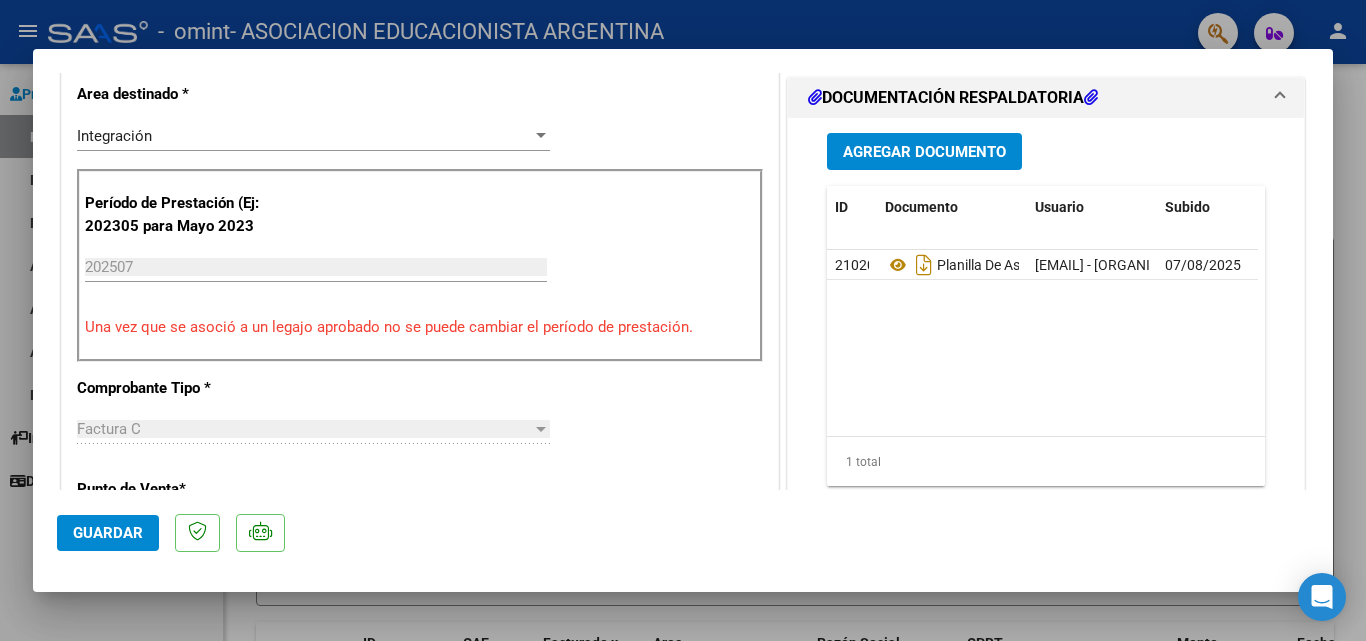 type 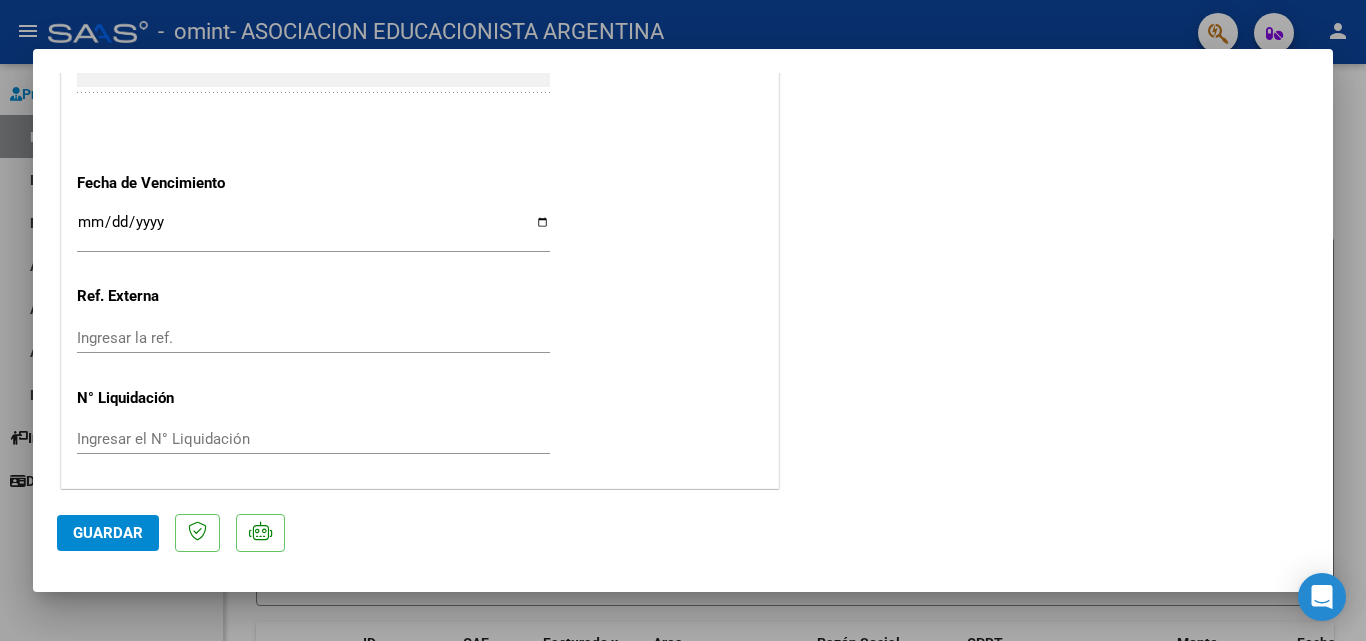 scroll, scrollTop: 1373, scrollLeft: 0, axis: vertical 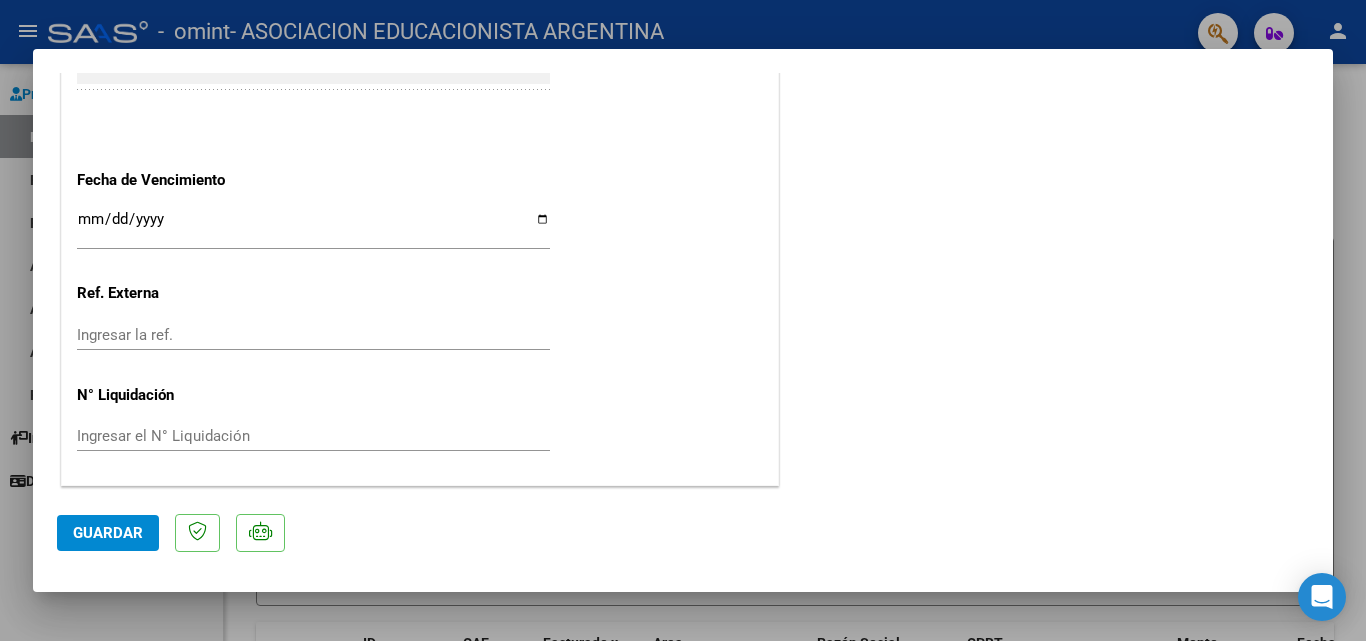 click on "Guardar" 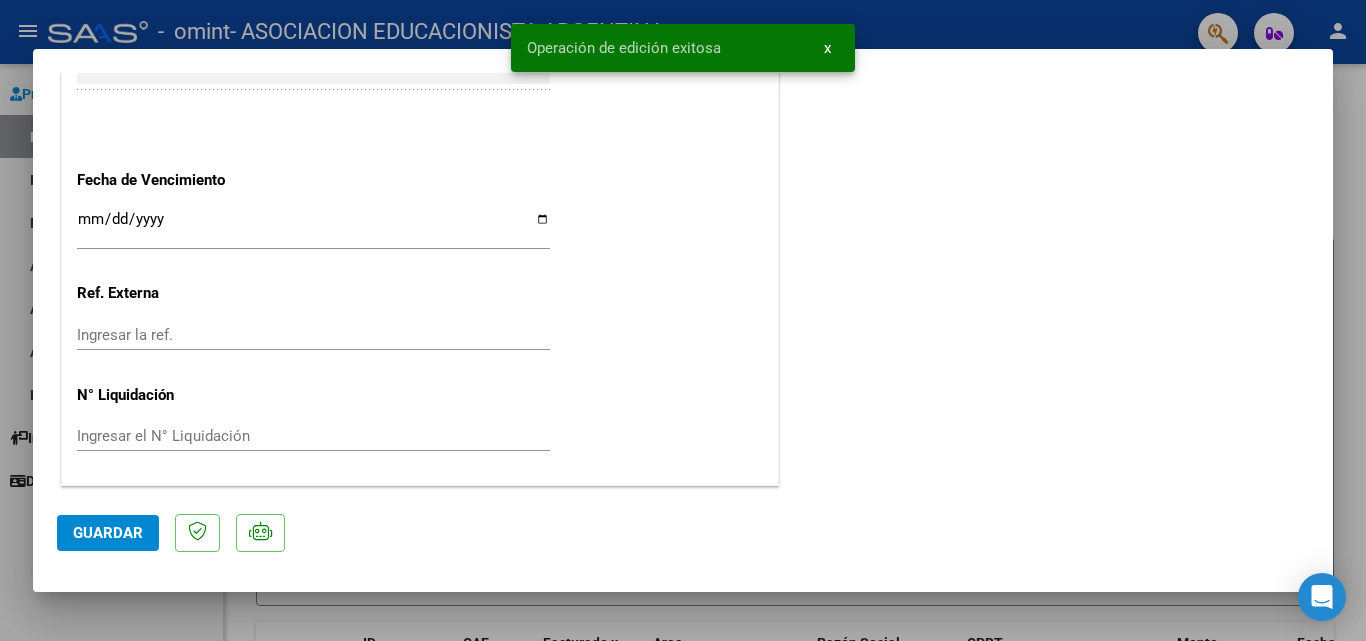 type 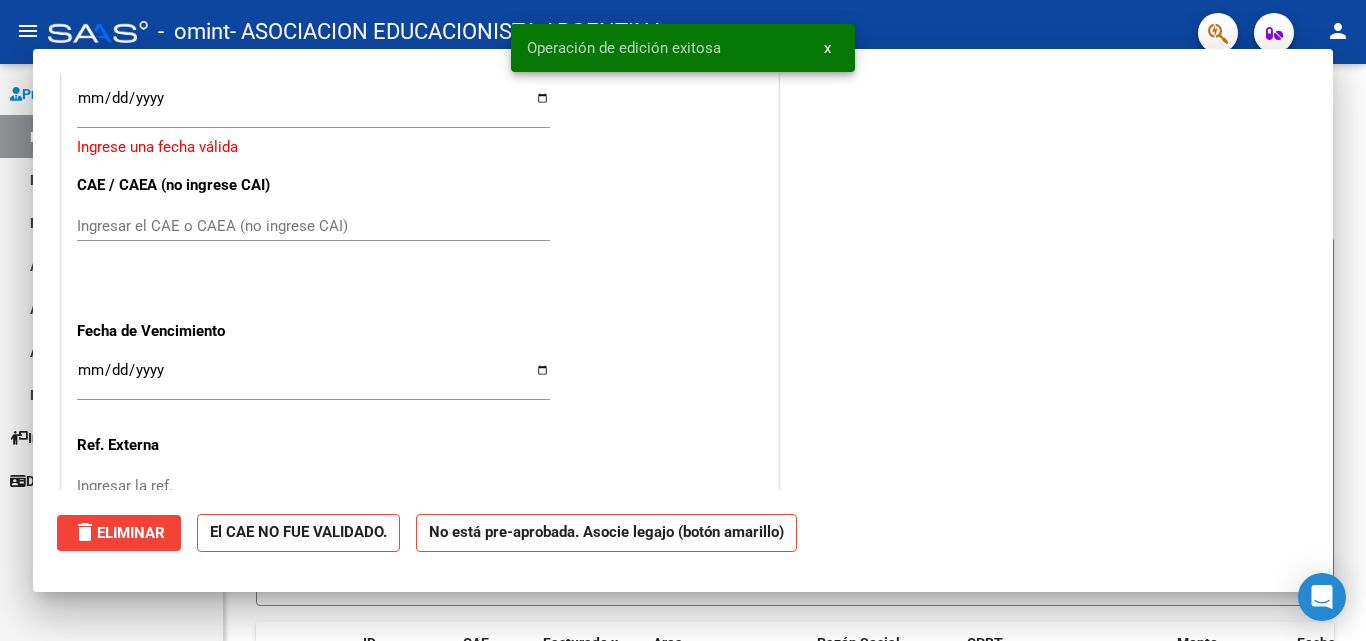 scroll, scrollTop: 0, scrollLeft: 0, axis: both 